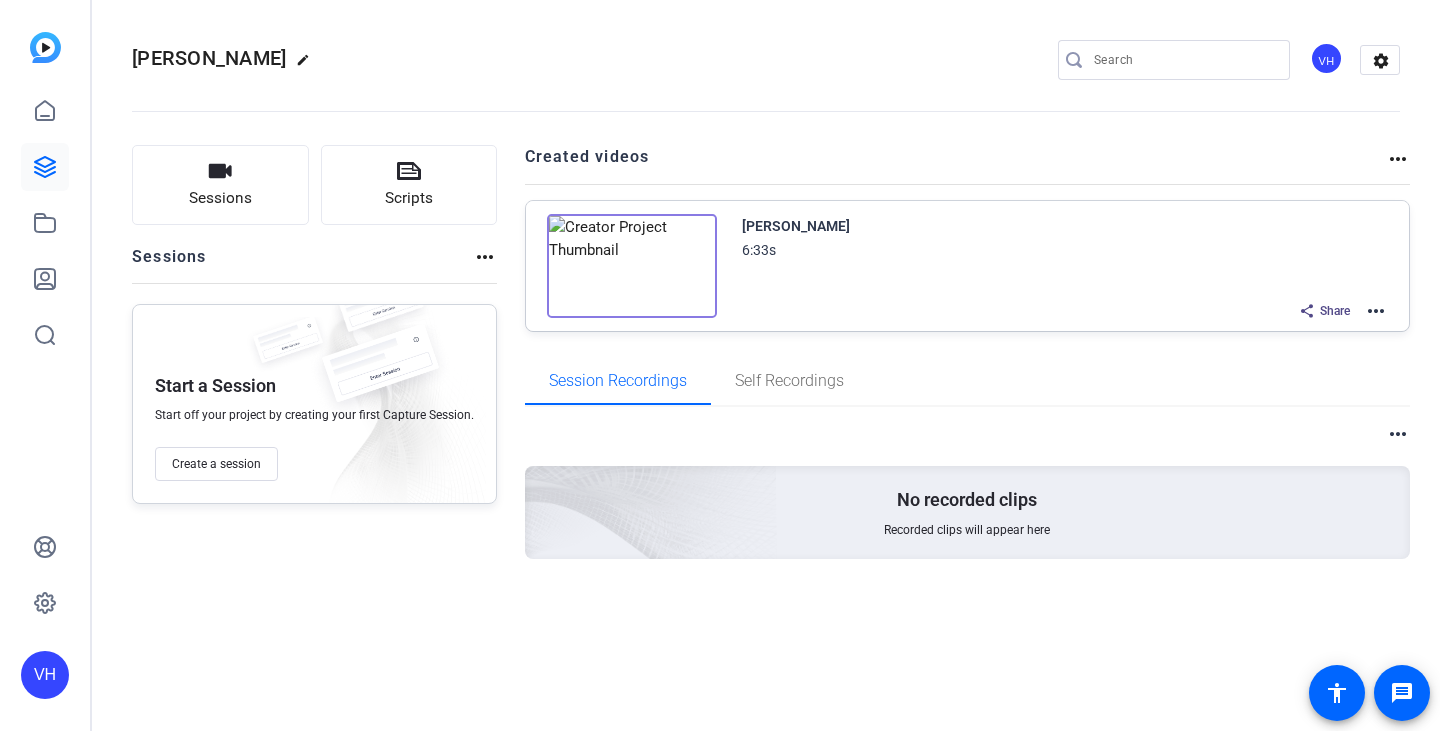 scroll, scrollTop: 0, scrollLeft: 0, axis: both 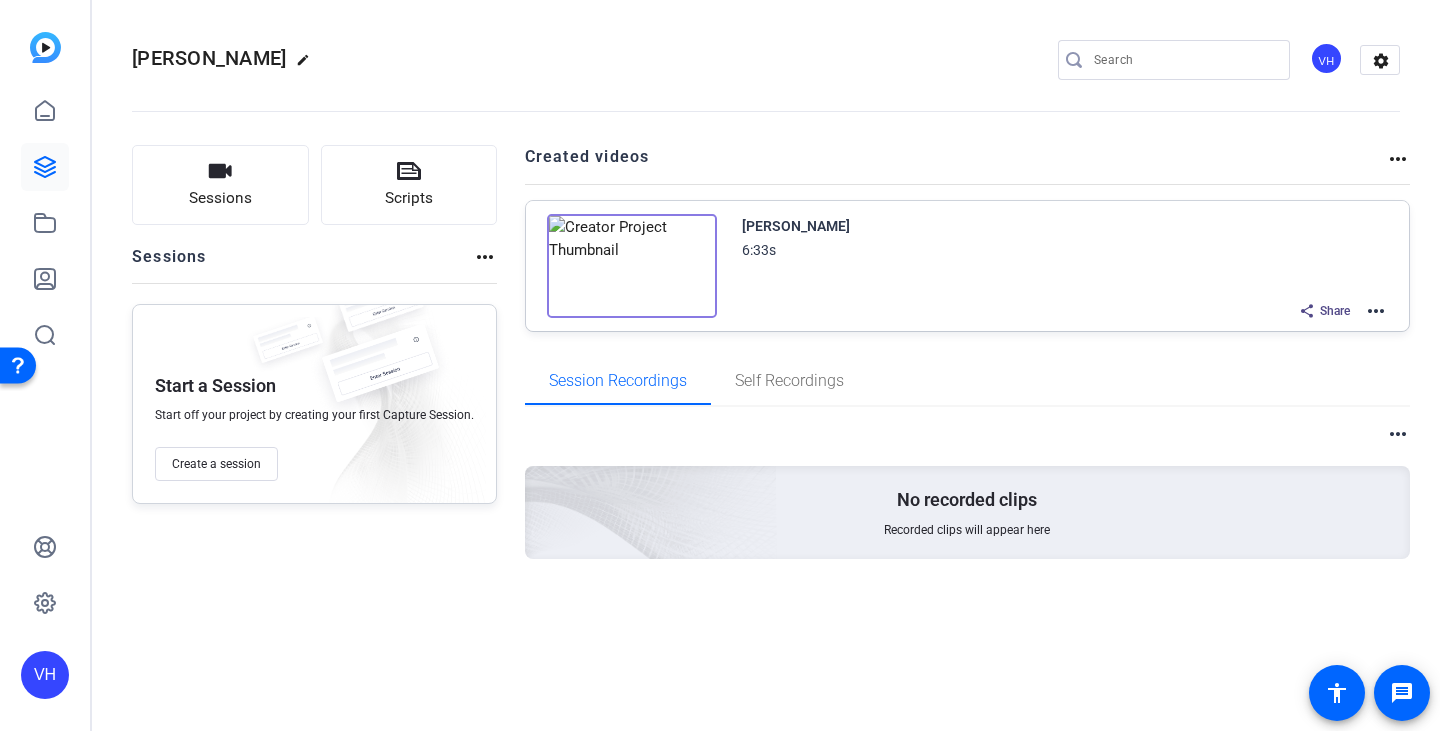 click on "more_horiz" 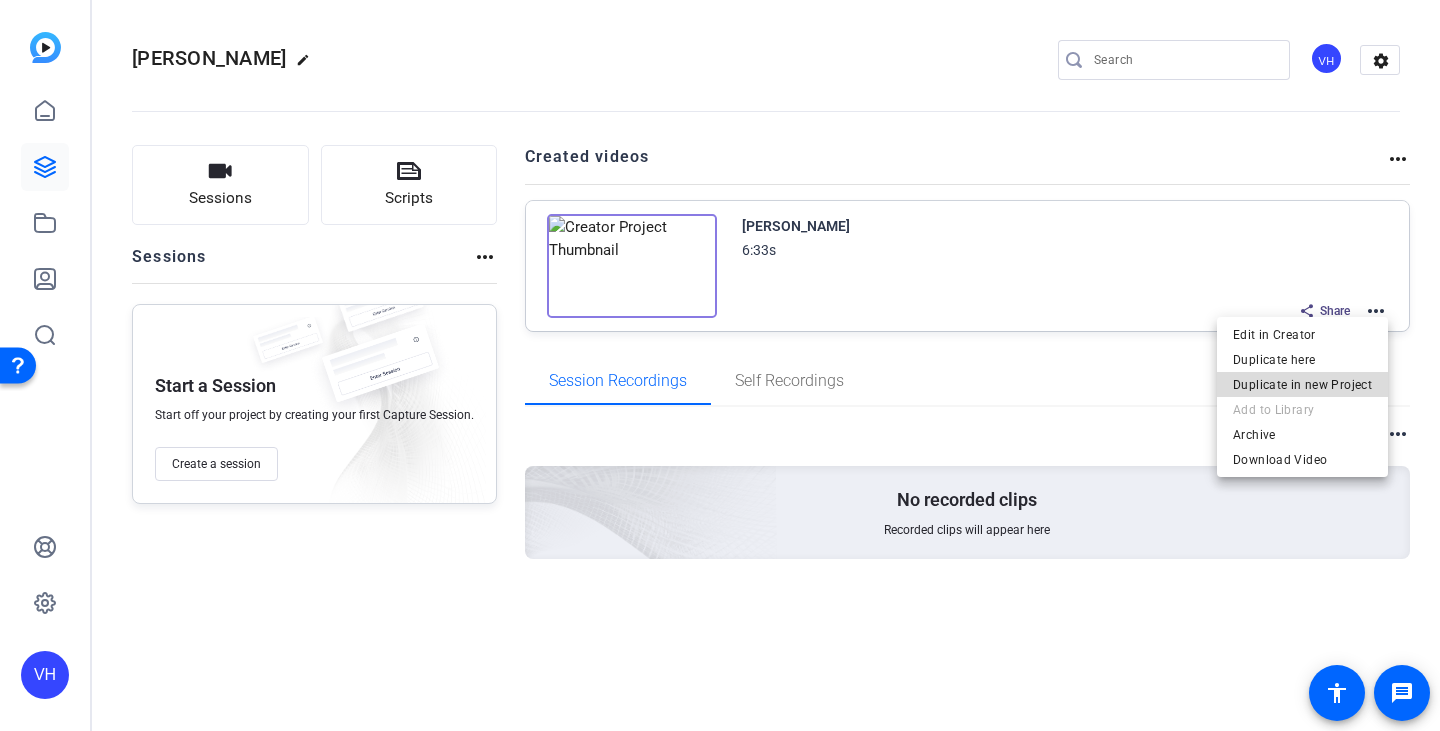 click on "Duplicate in new Project" at bounding box center [1302, 385] 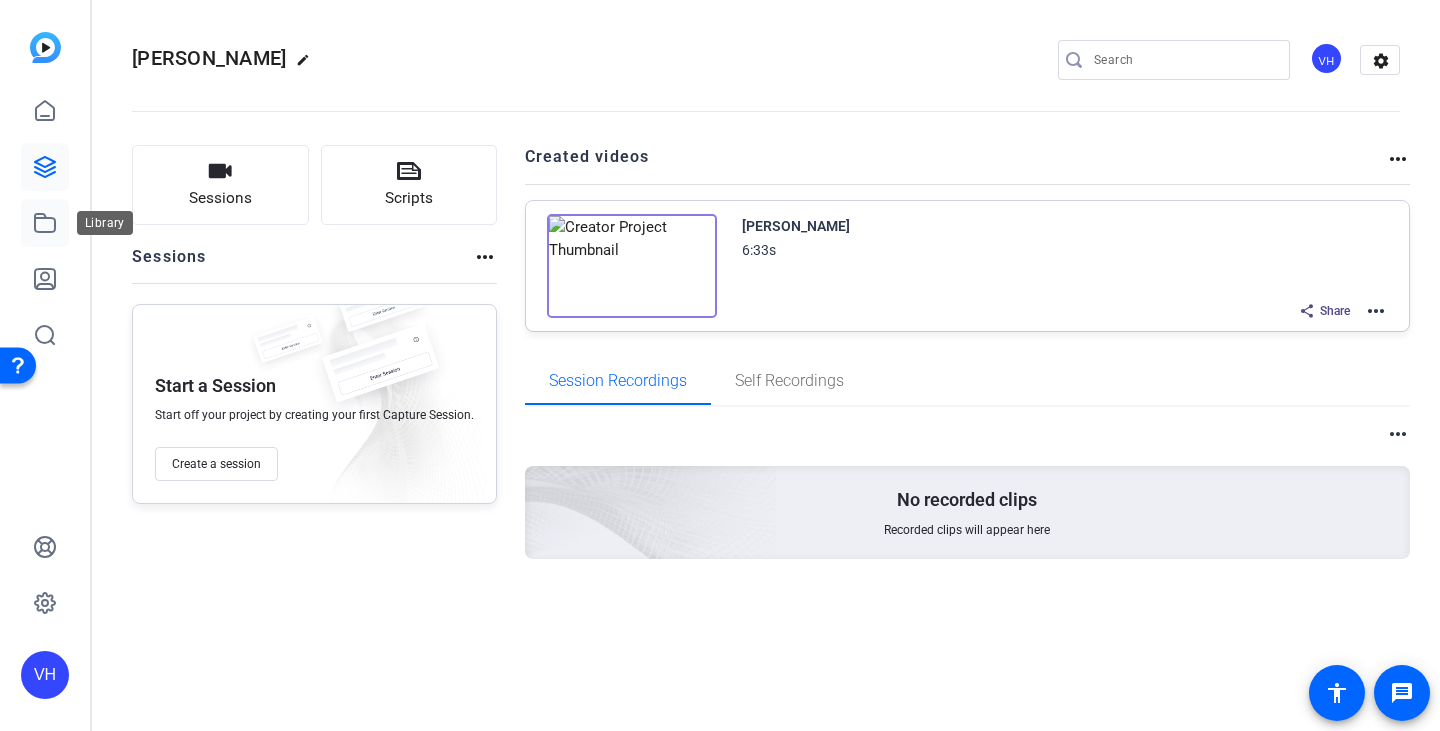 click 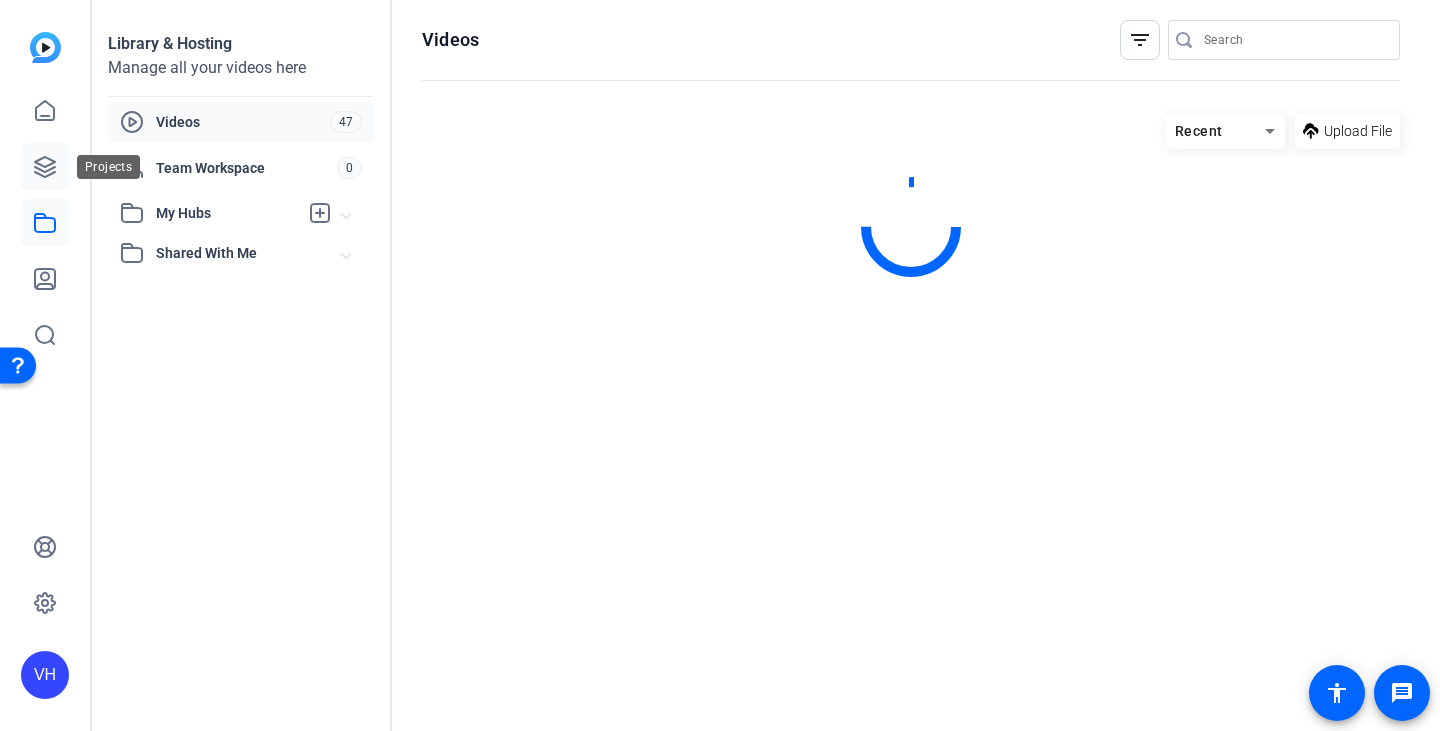 click 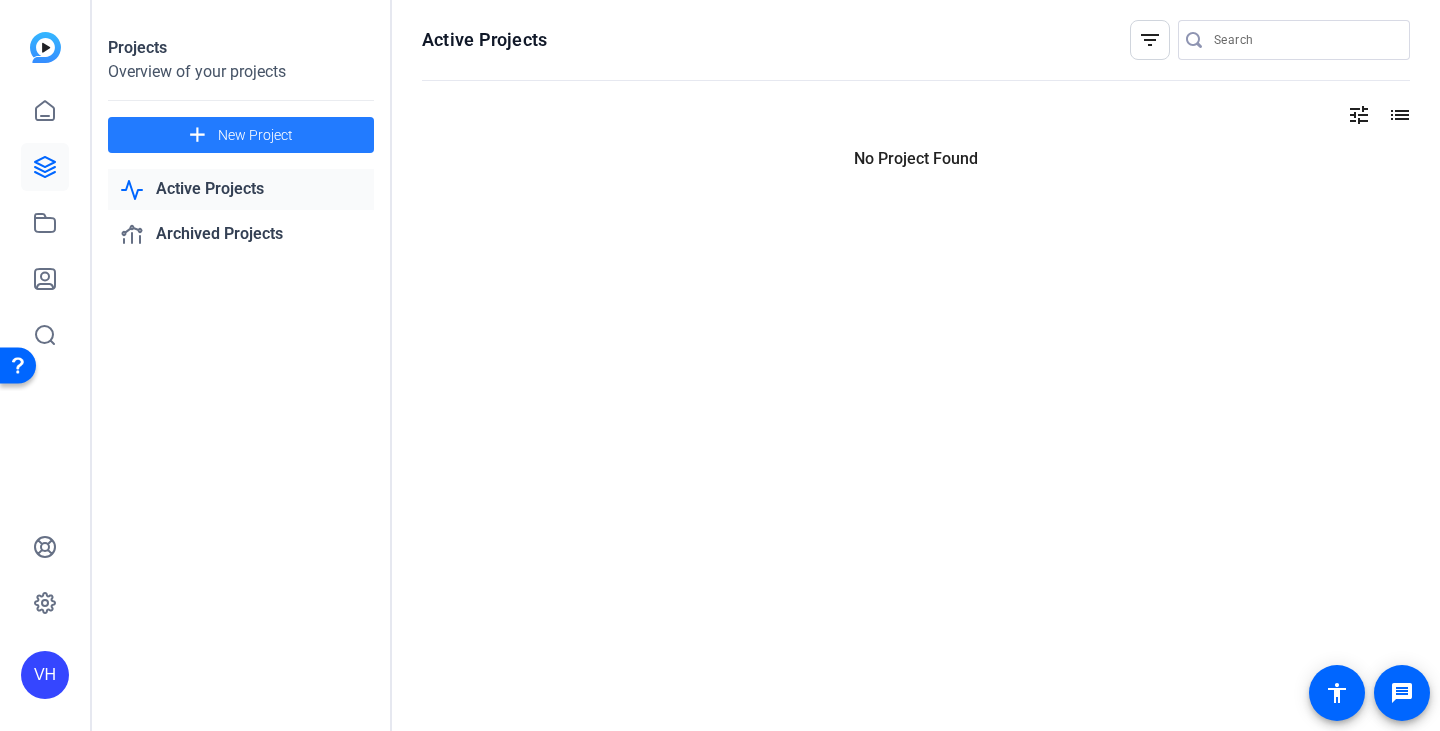 click 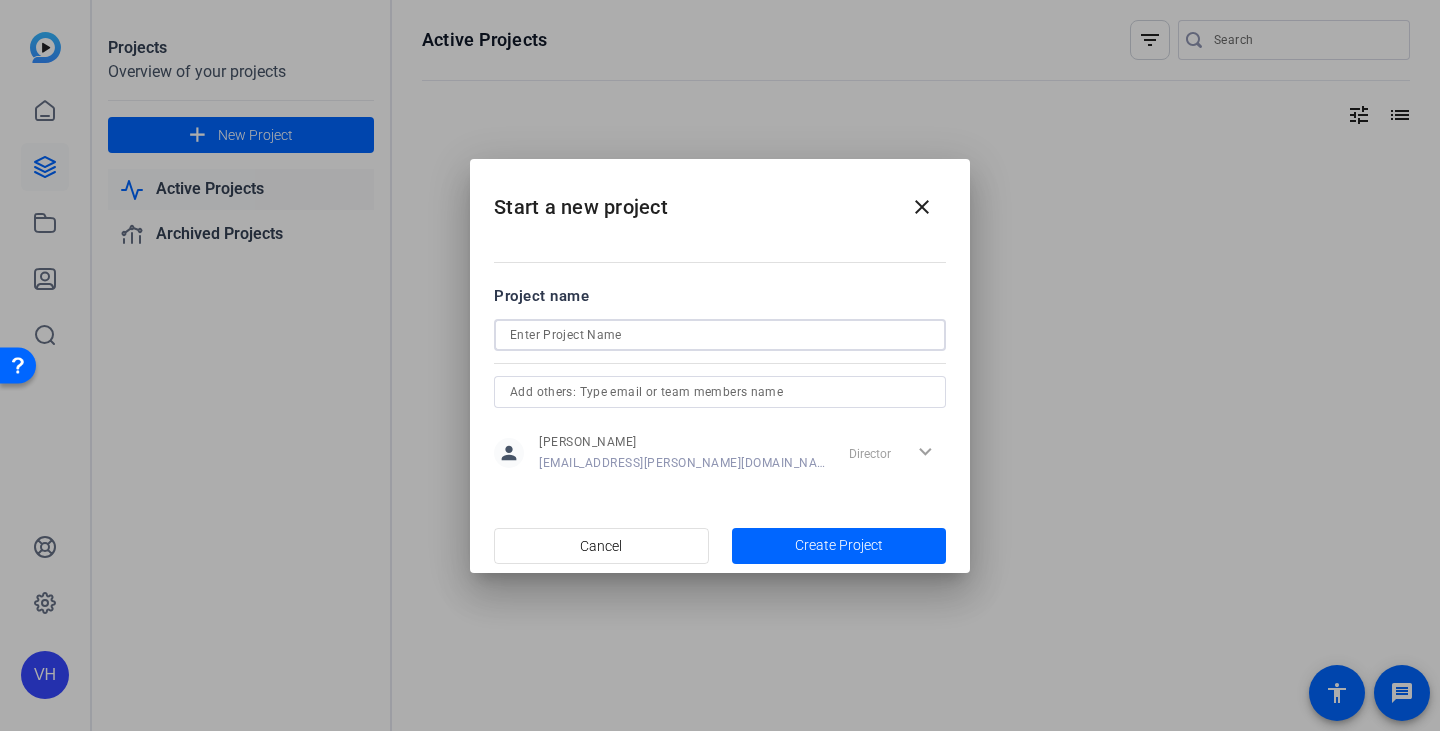 click at bounding box center [720, 335] 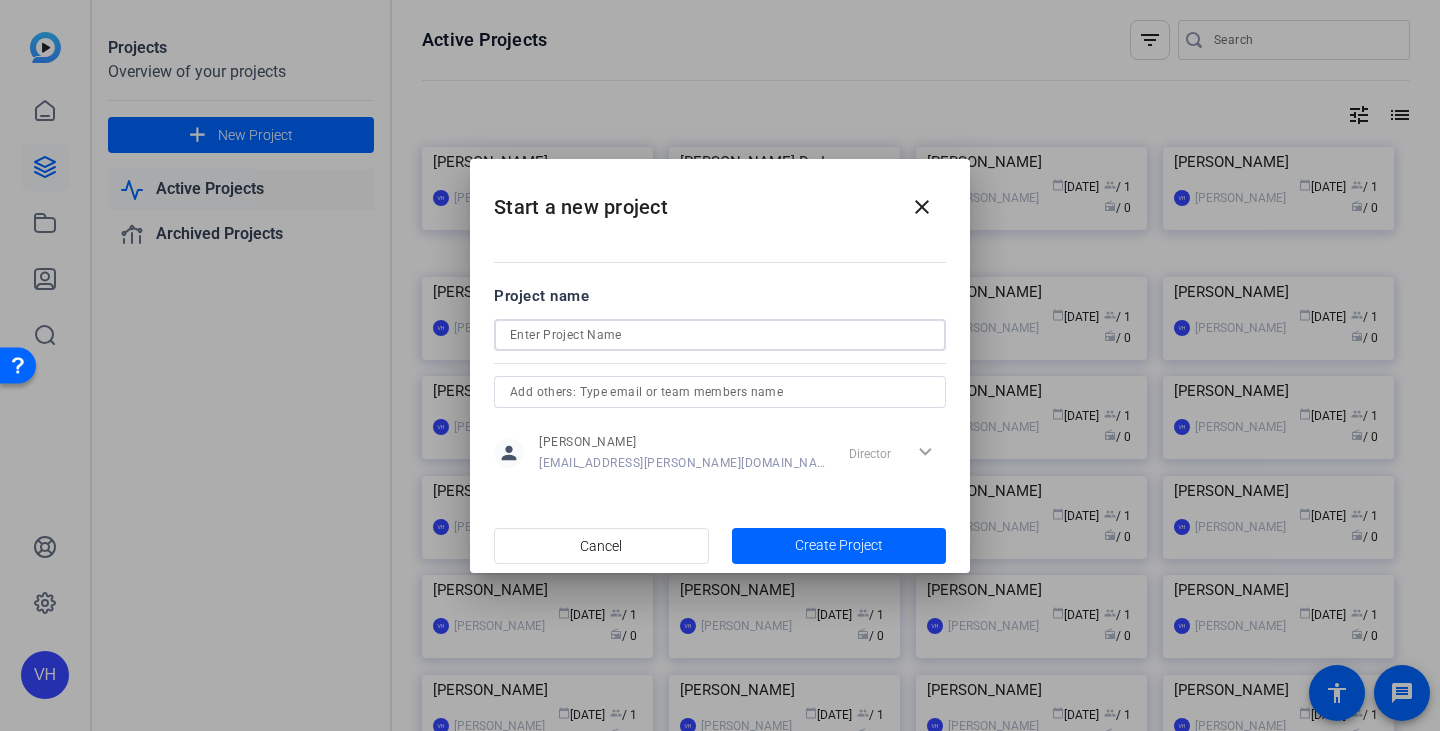 paste on "Lilian Villarroel" 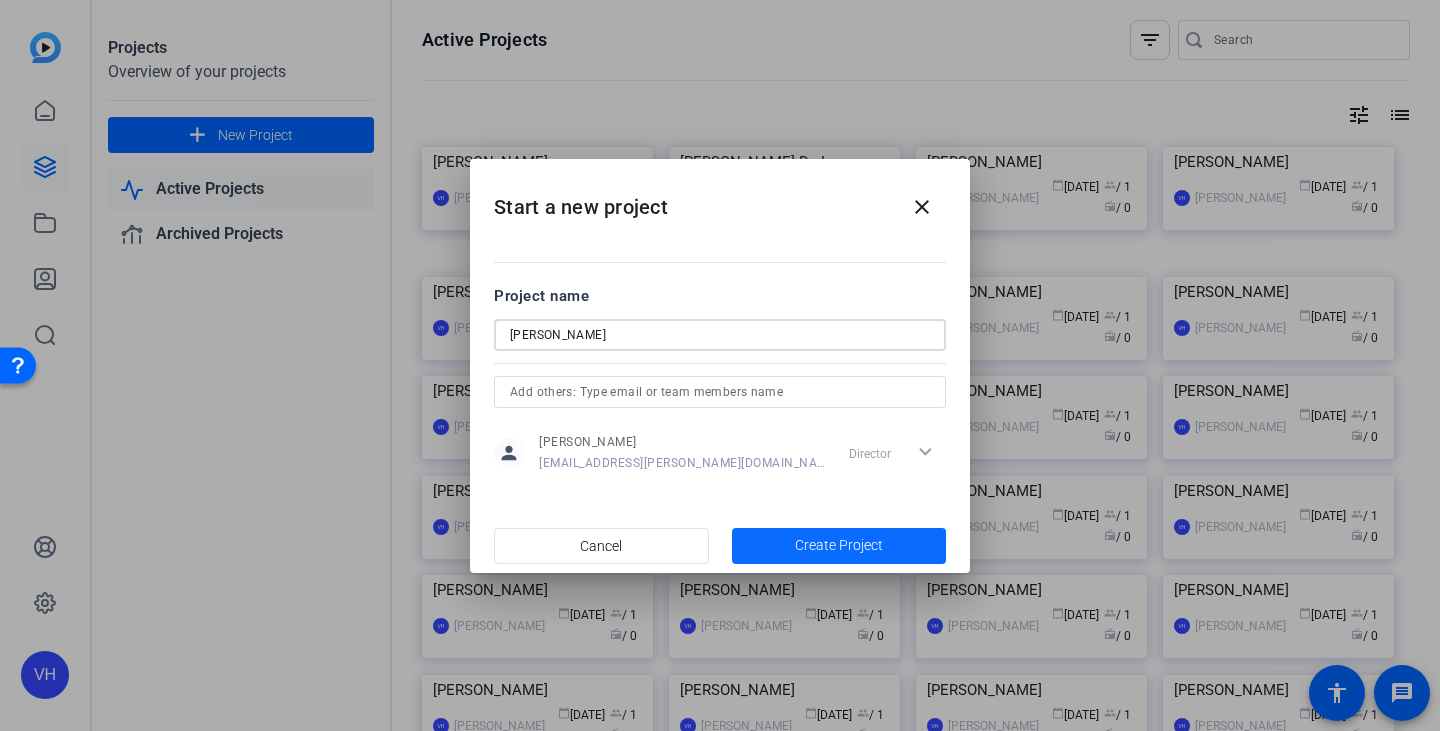 type on "Lilian Villarroel" 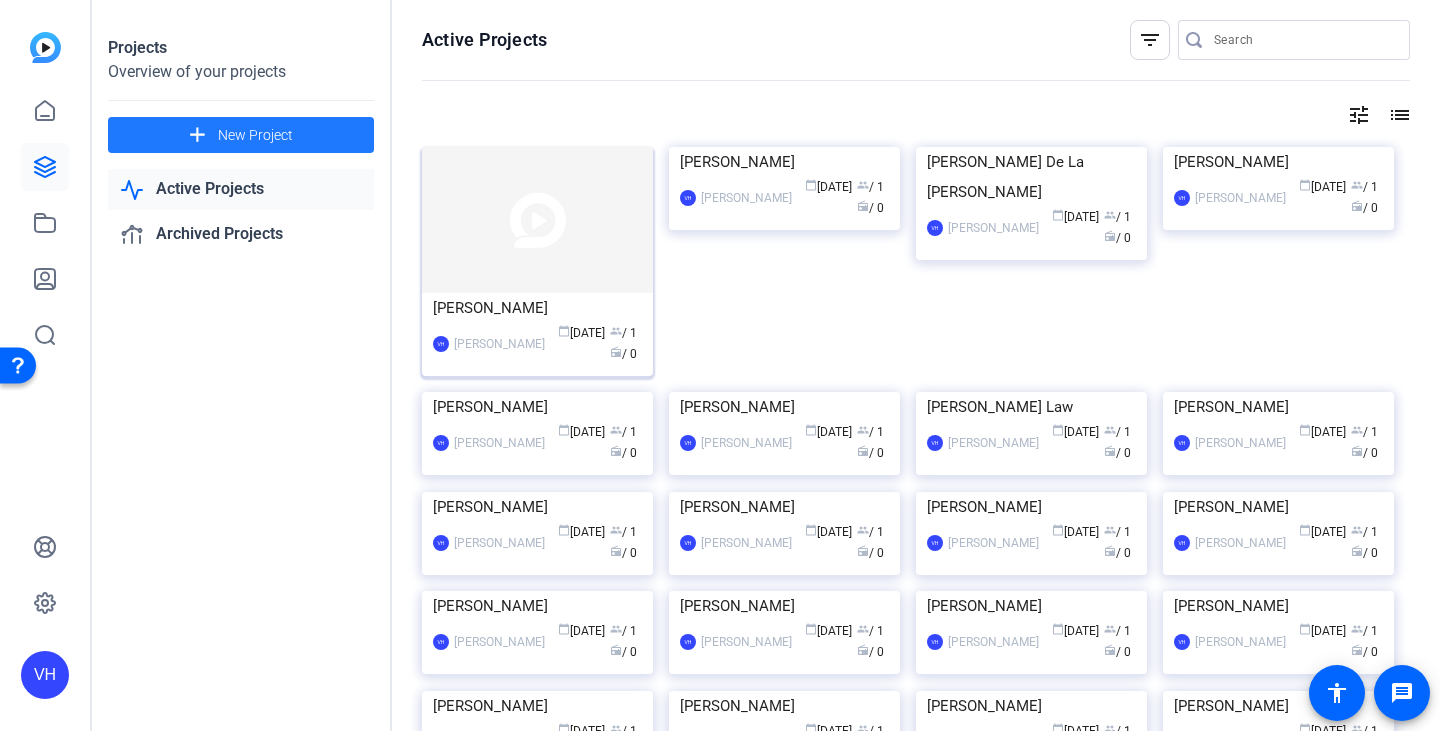 click on "Victoria Hines" 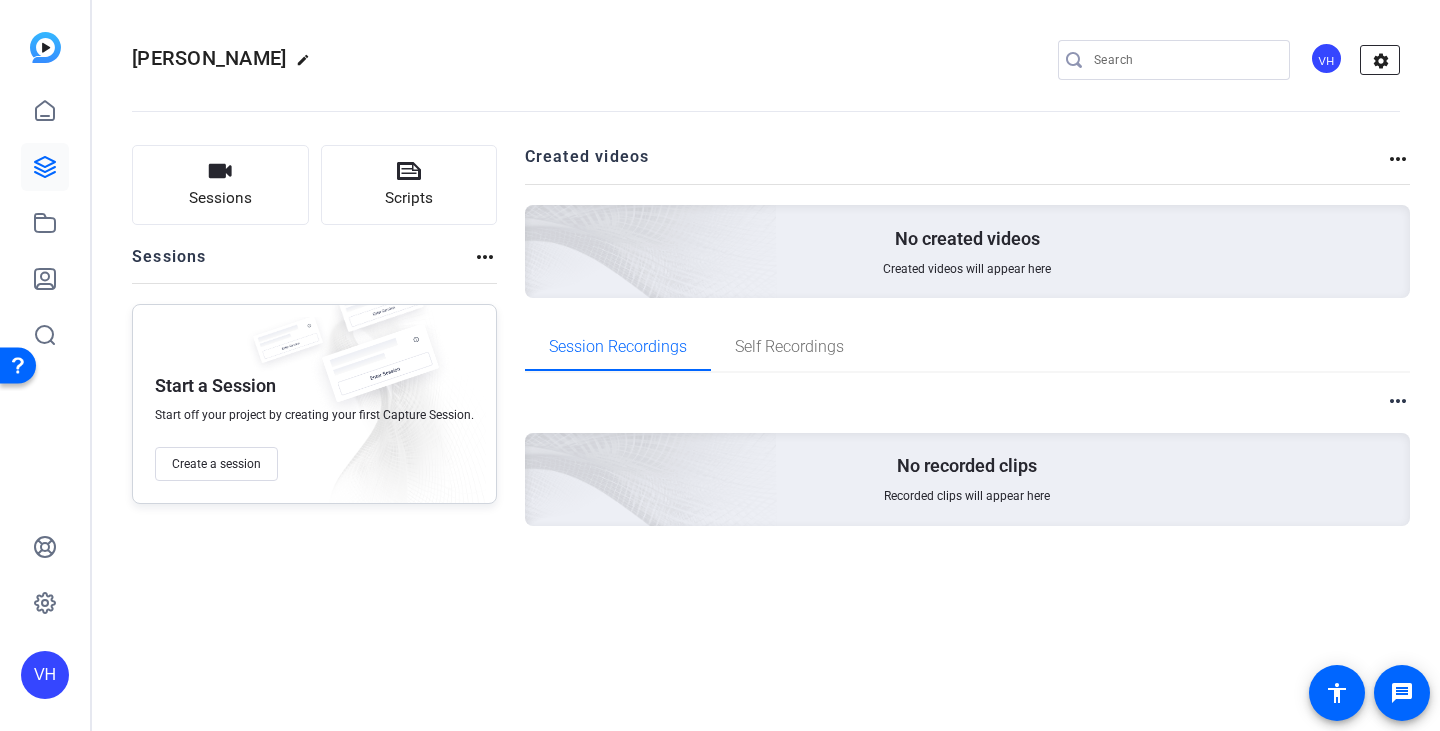 click on "settings" 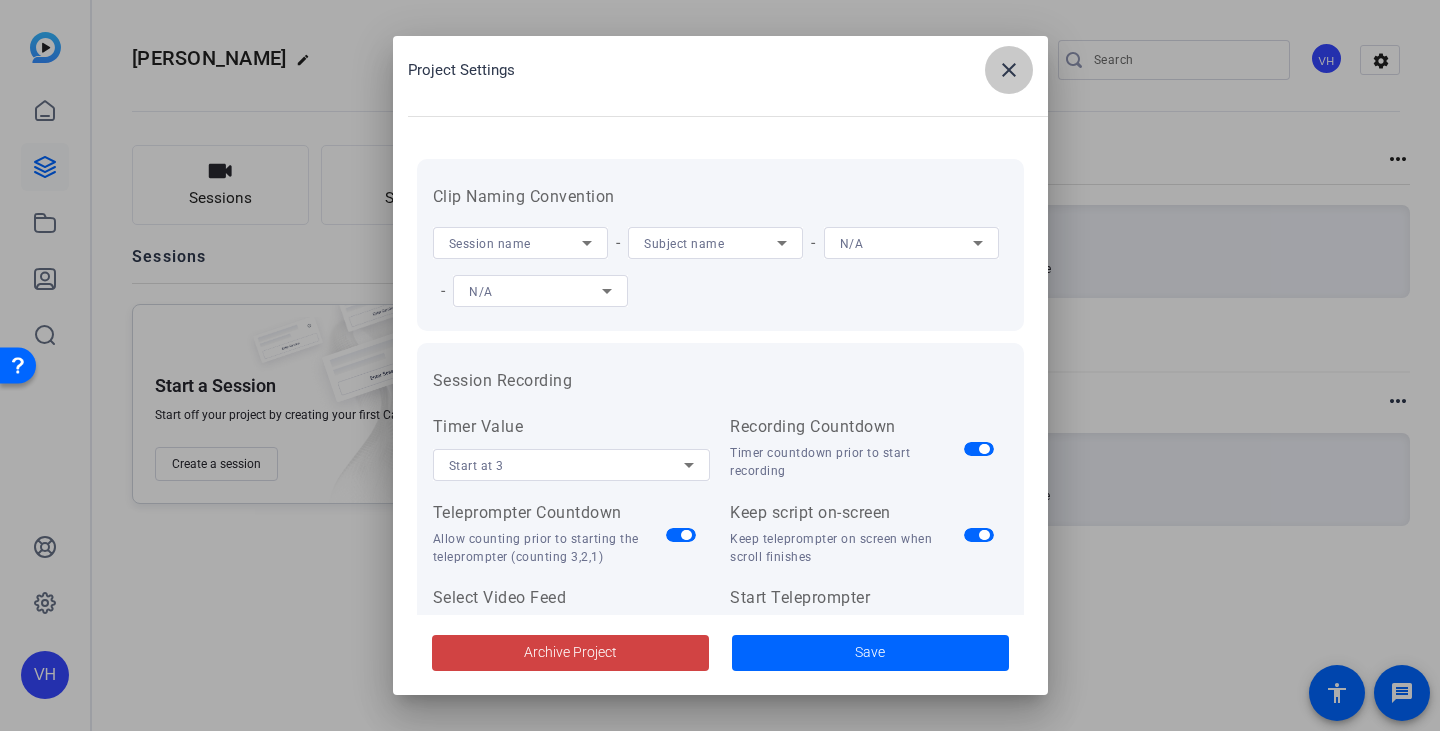 click at bounding box center [1009, 70] 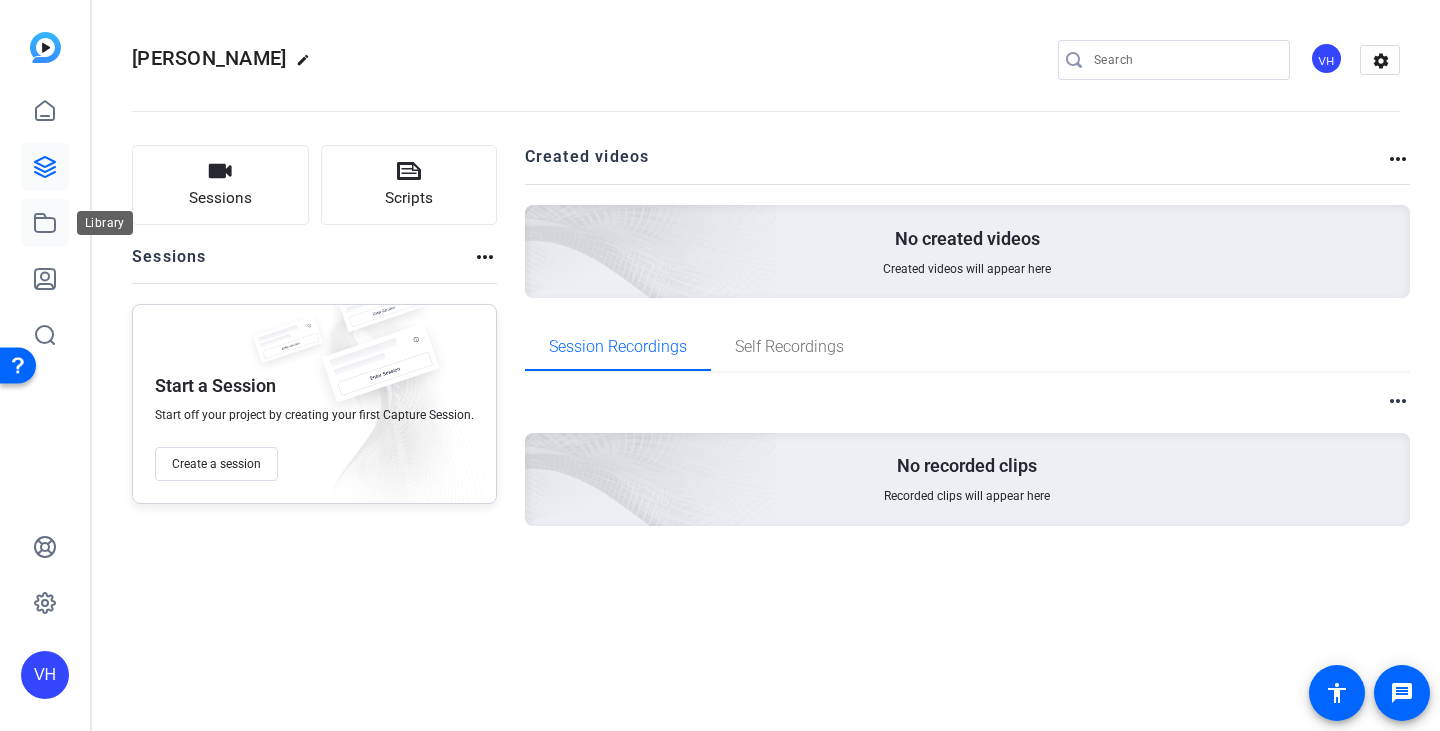 click 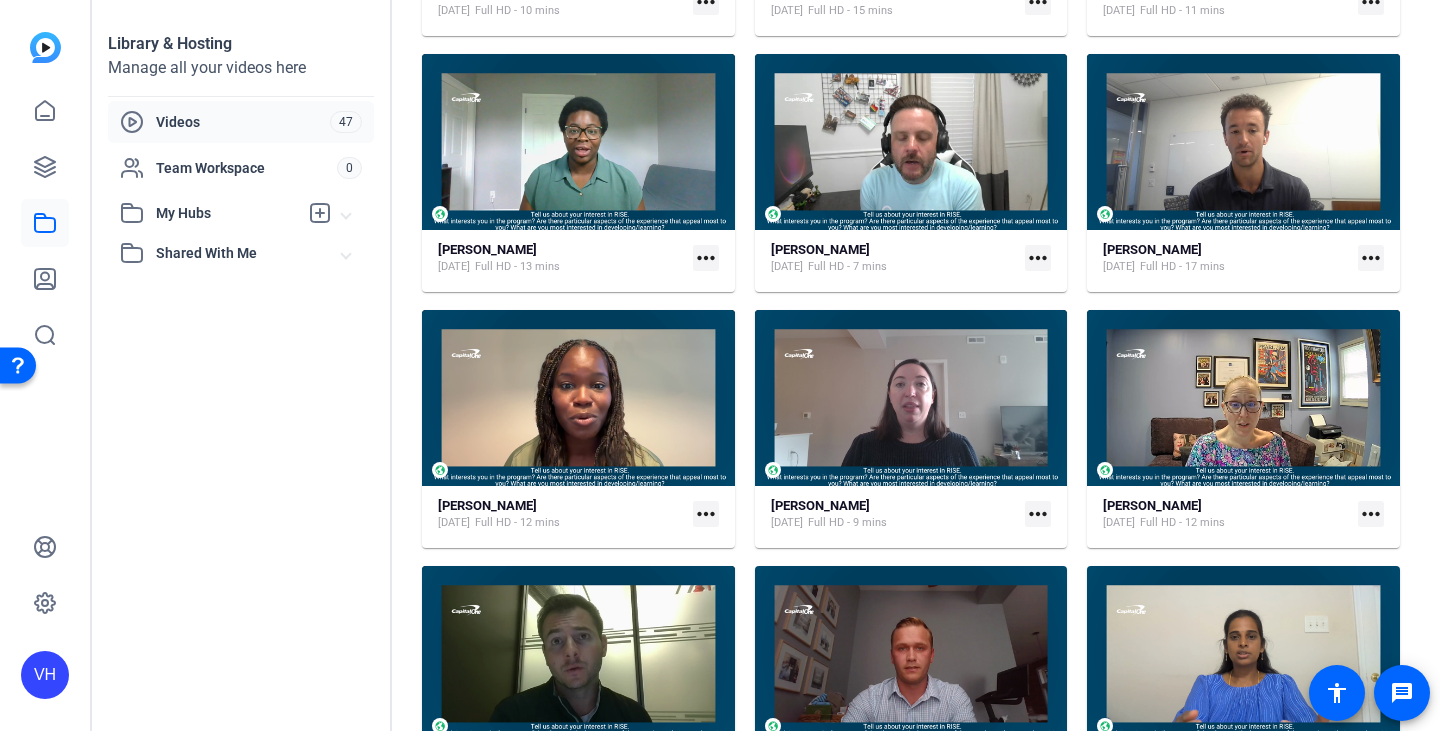 scroll, scrollTop: 1474, scrollLeft: 0, axis: vertical 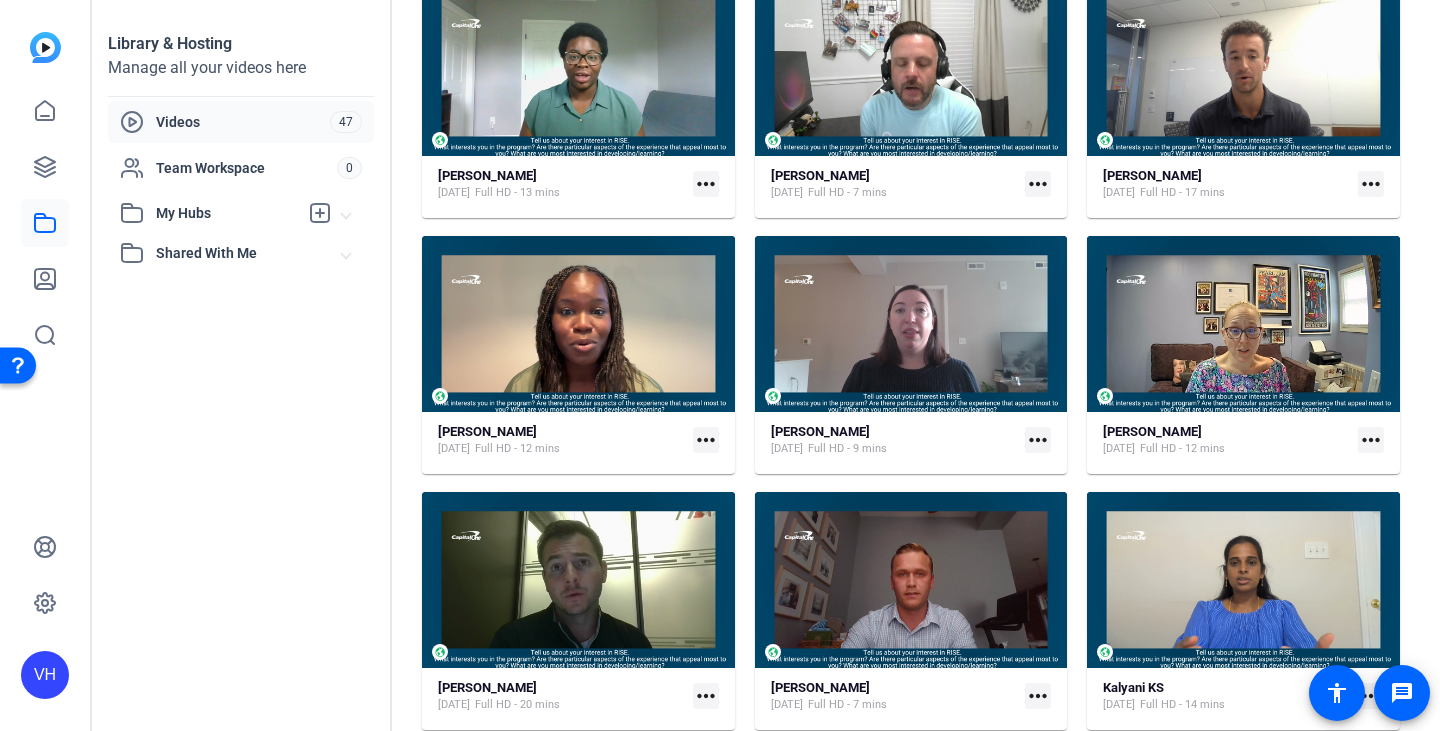 click on "more_horiz" 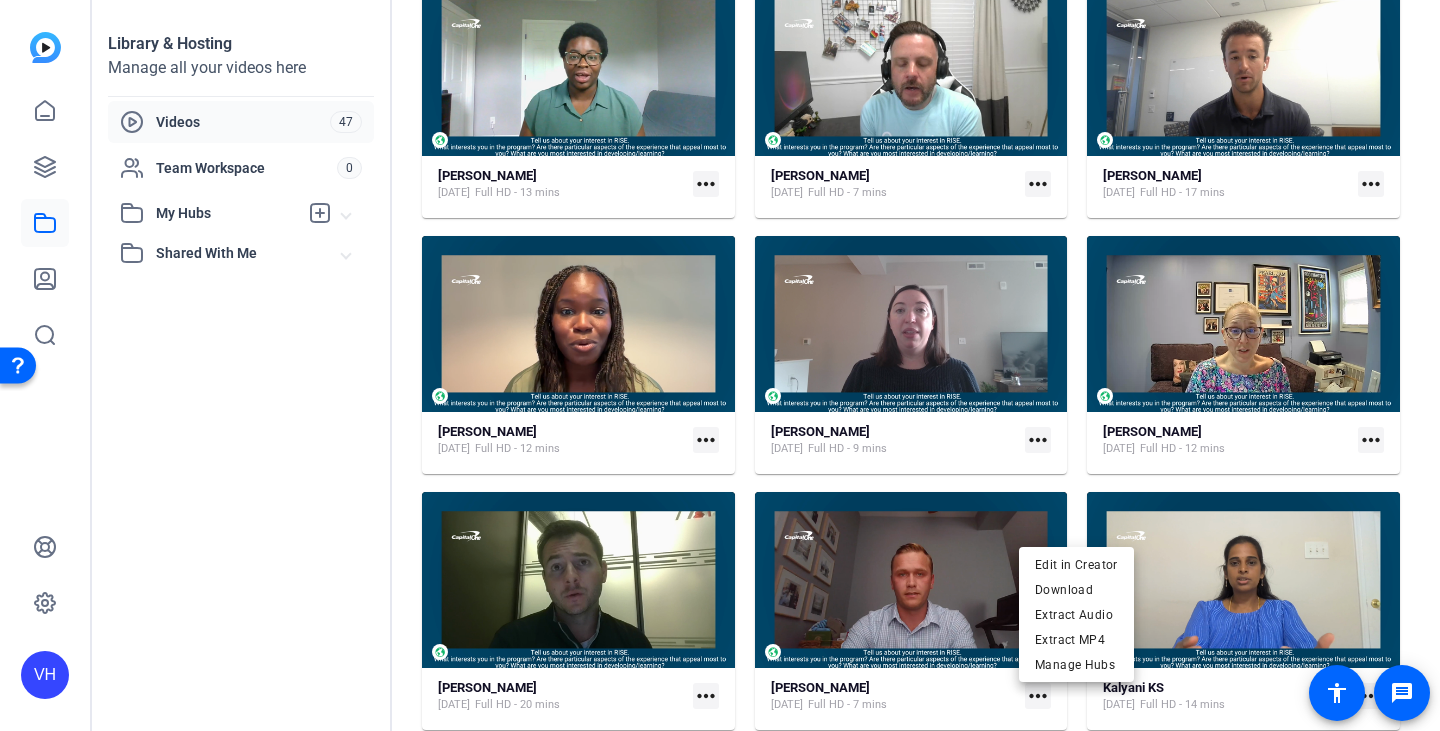 click at bounding box center [720, 365] 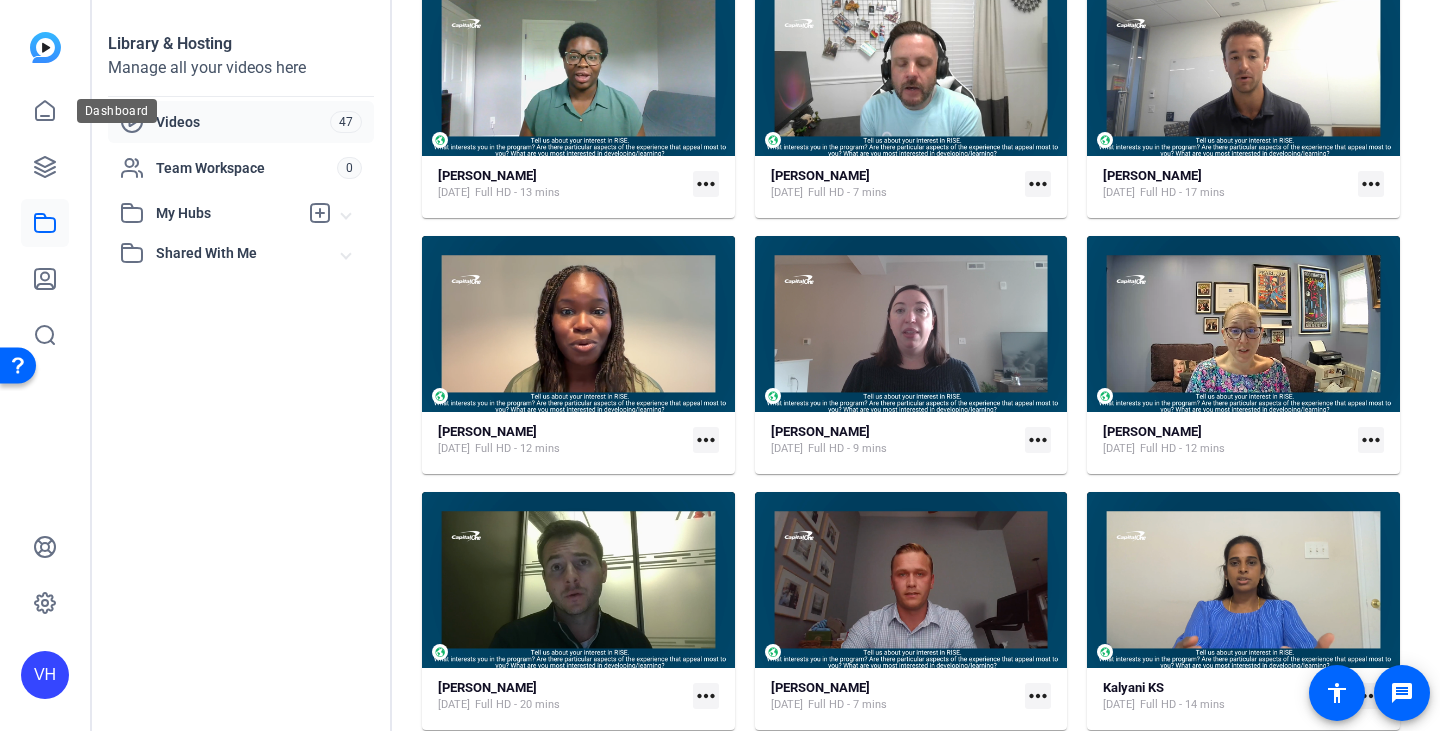 click 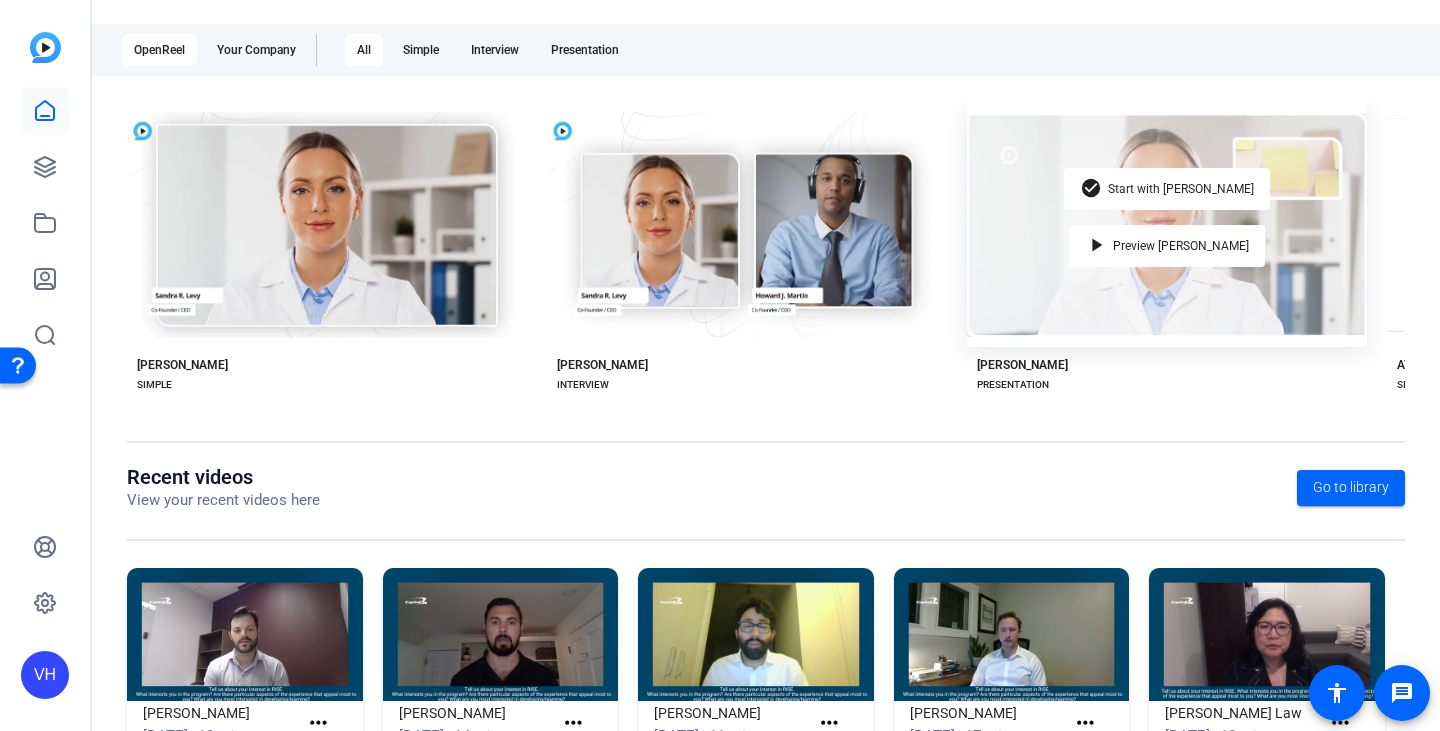 scroll, scrollTop: 397, scrollLeft: 0, axis: vertical 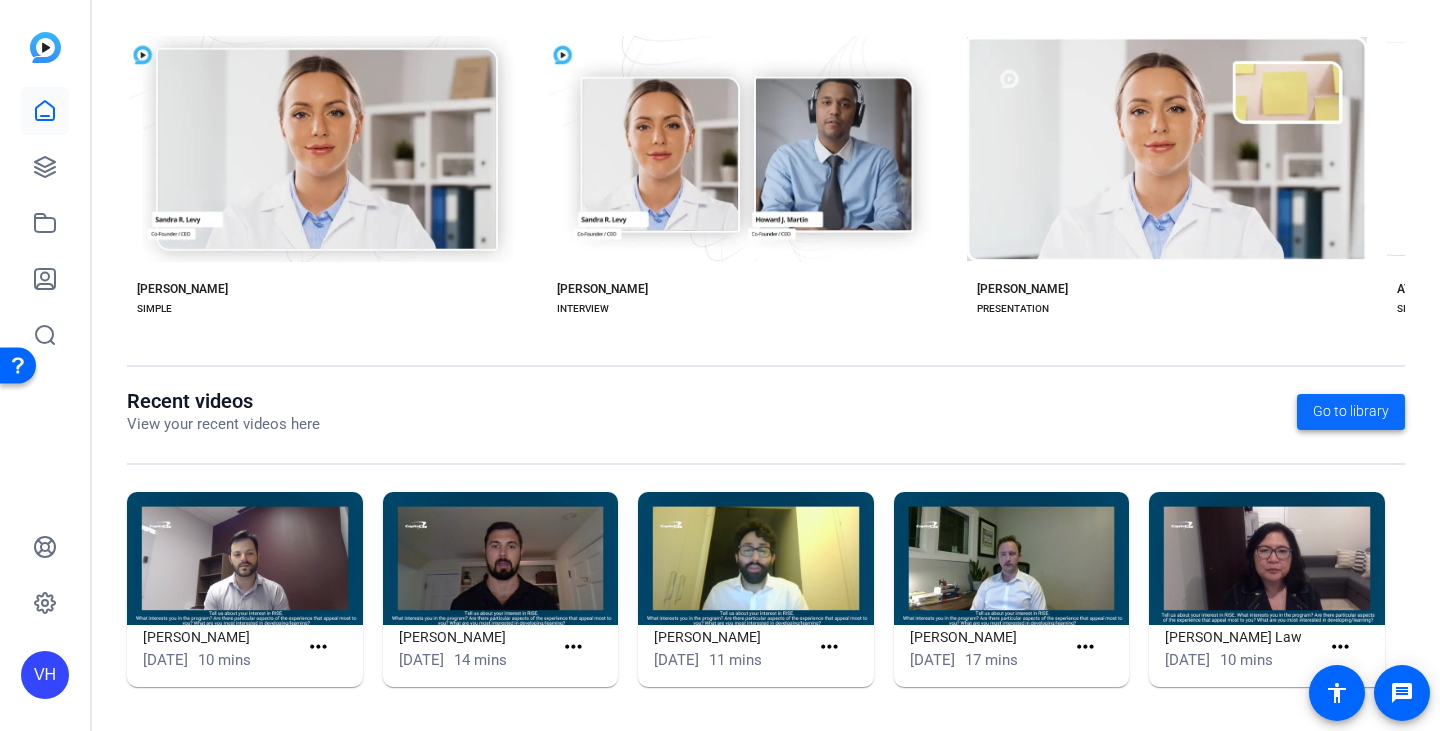 click on "Go to library" 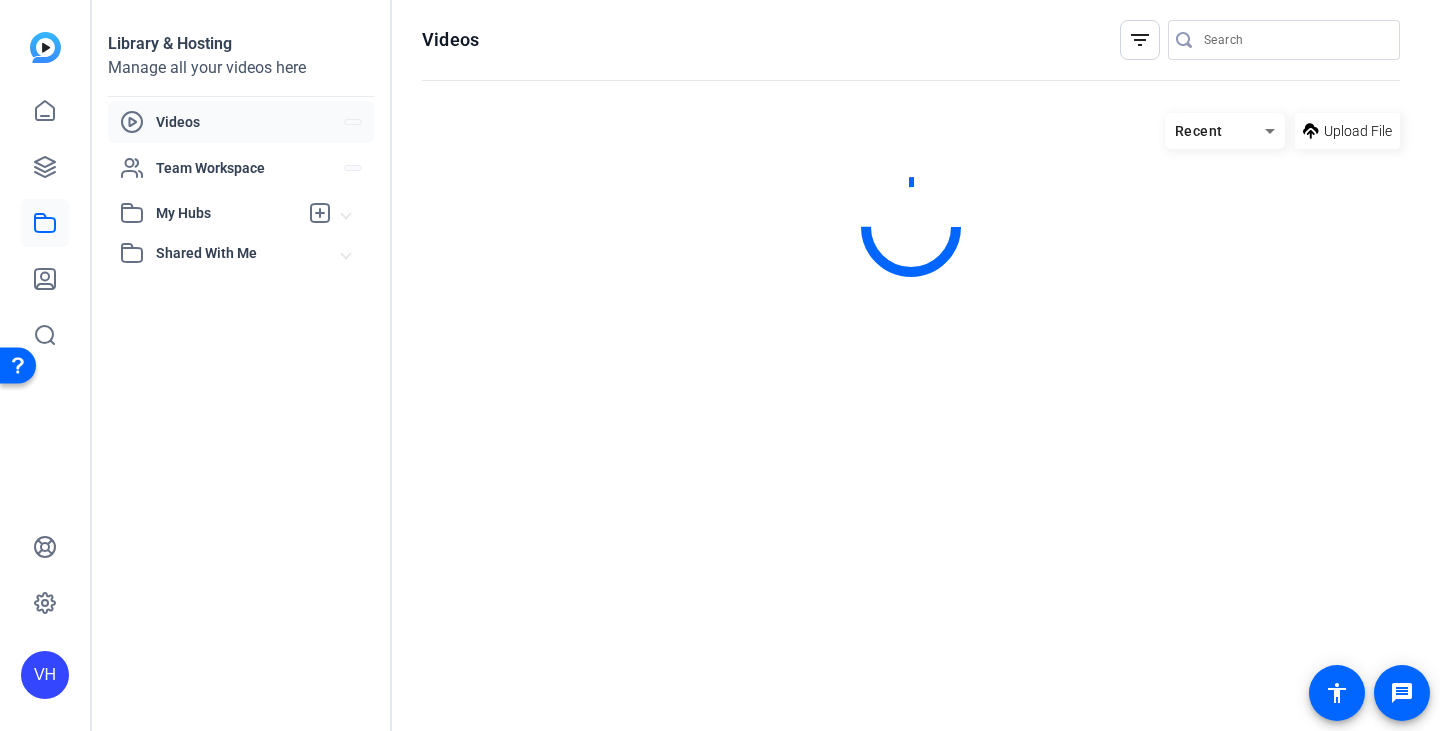 scroll, scrollTop: 0, scrollLeft: 0, axis: both 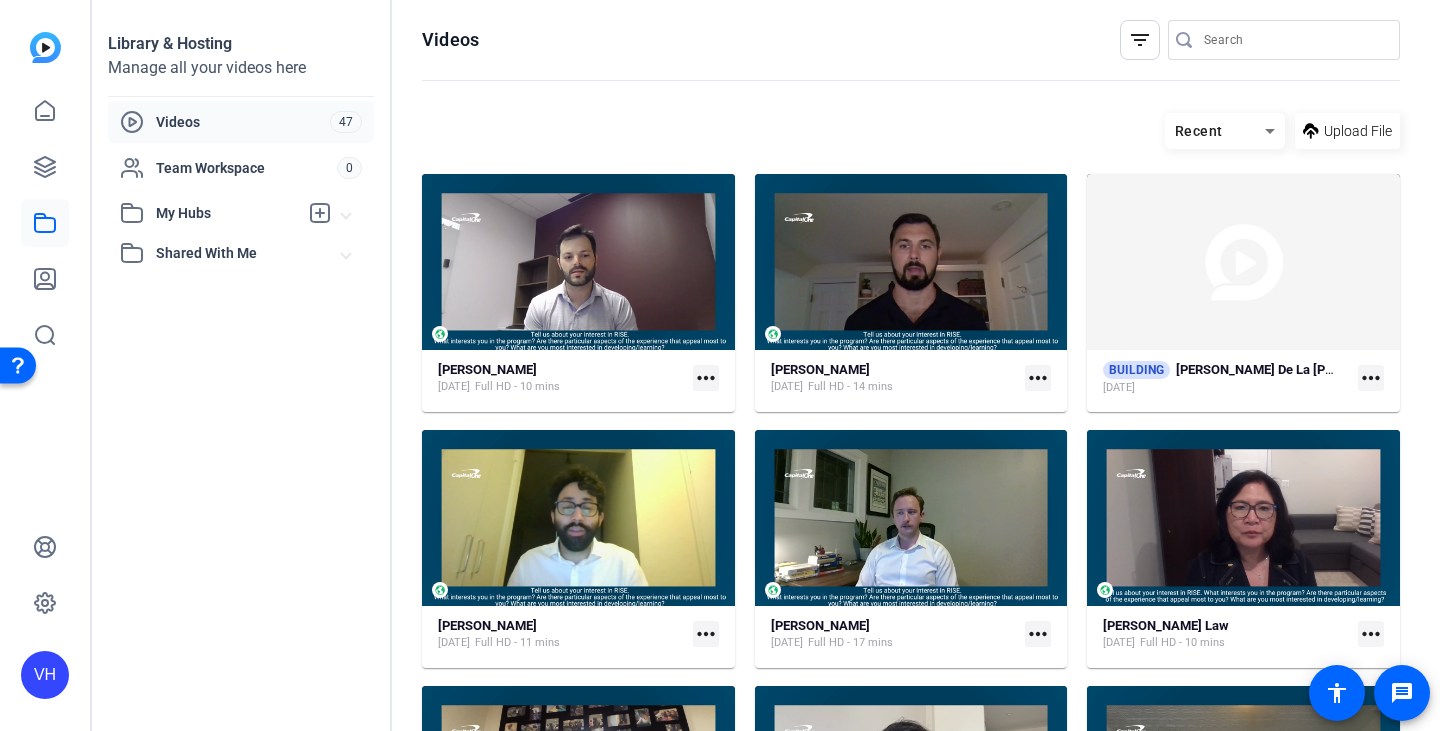 click on "Recent" at bounding box center (1215, 131) 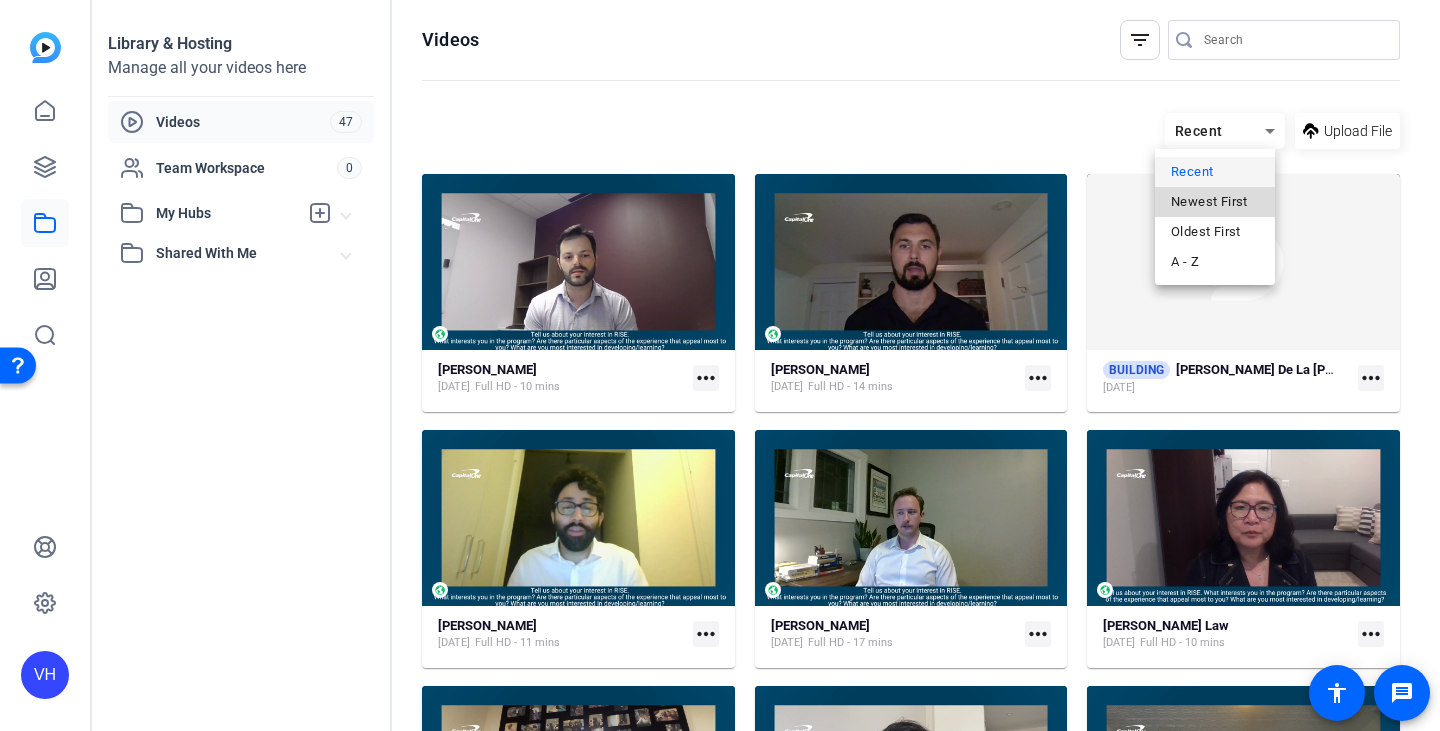 click on "Newest First" at bounding box center (1209, 202) 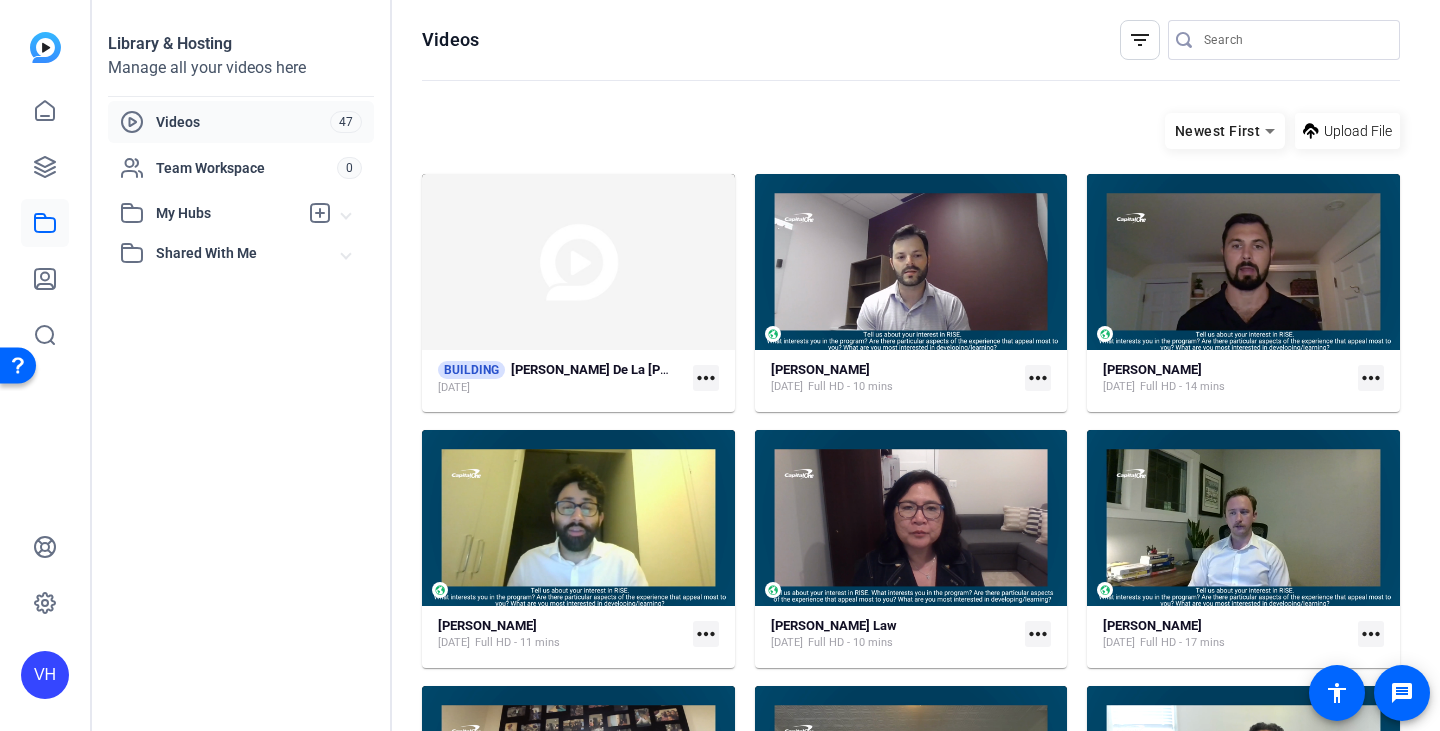 click on "Newest First" at bounding box center [1217, 131] 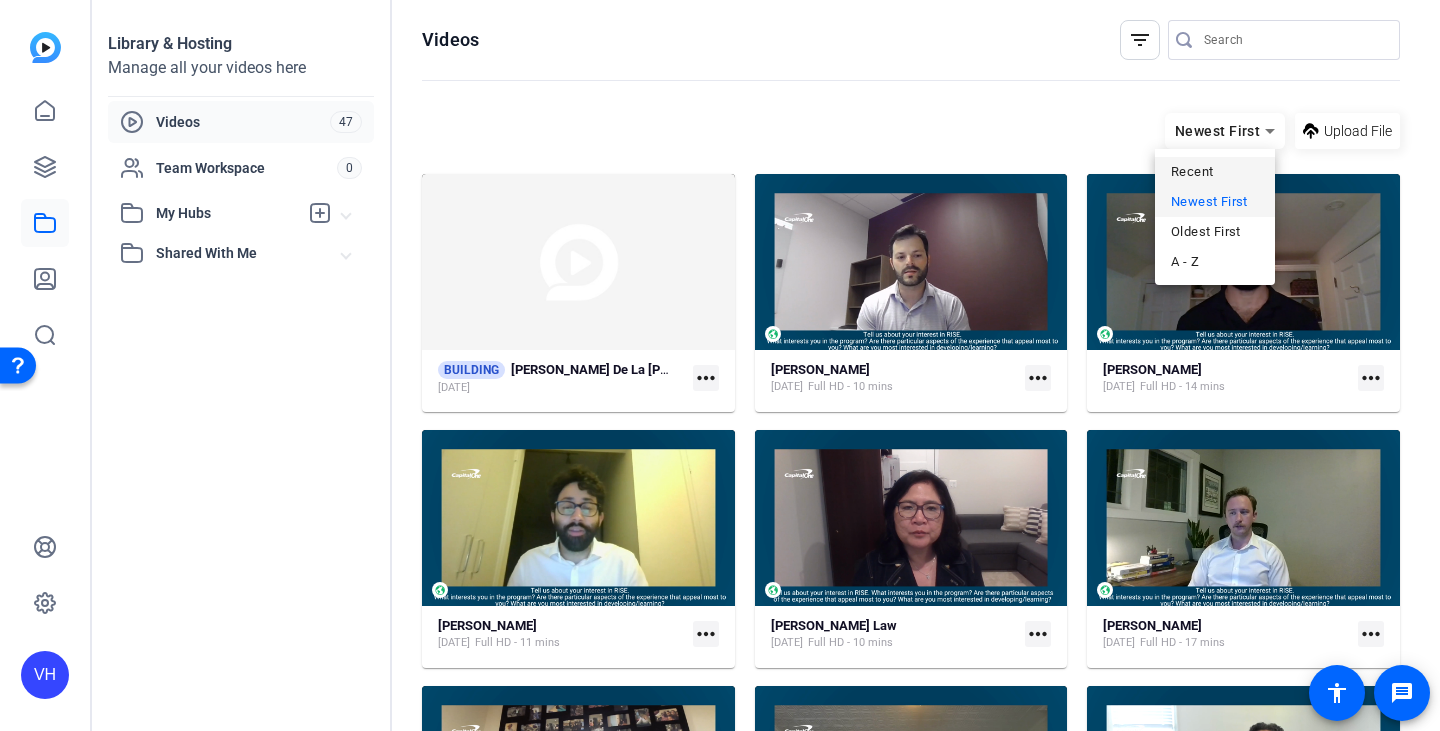 click on "Recent" at bounding box center [1192, 172] 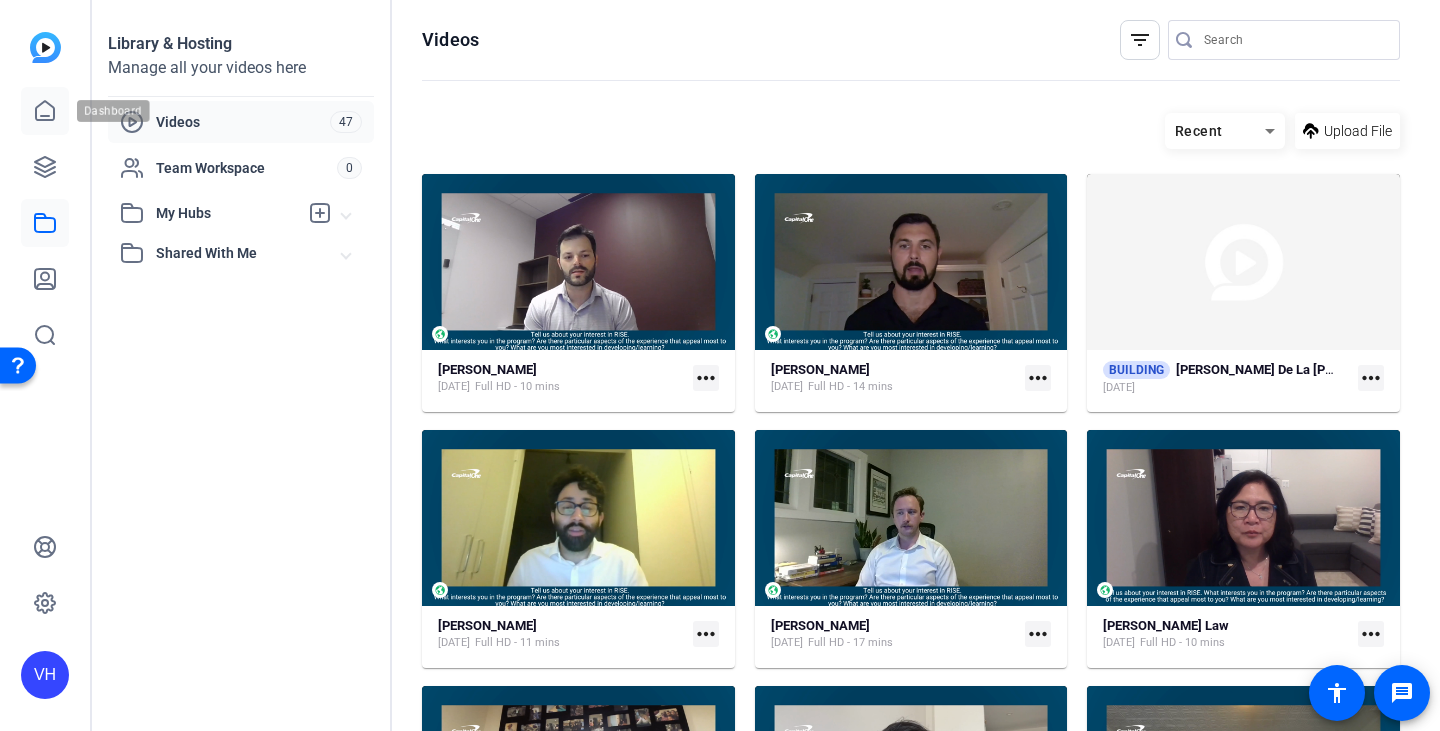 click 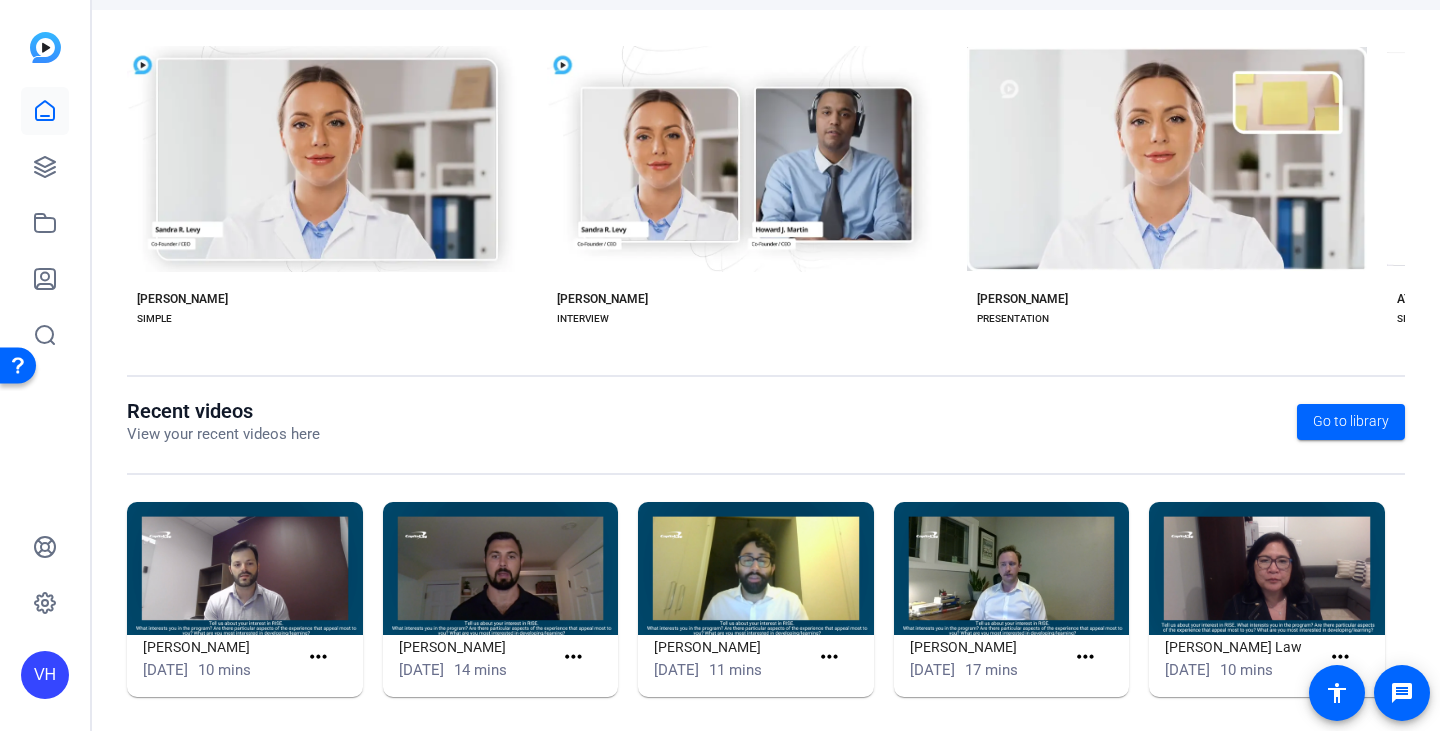 scroll, scrollTop: 397, scrollLeft: 0, axis: vertical 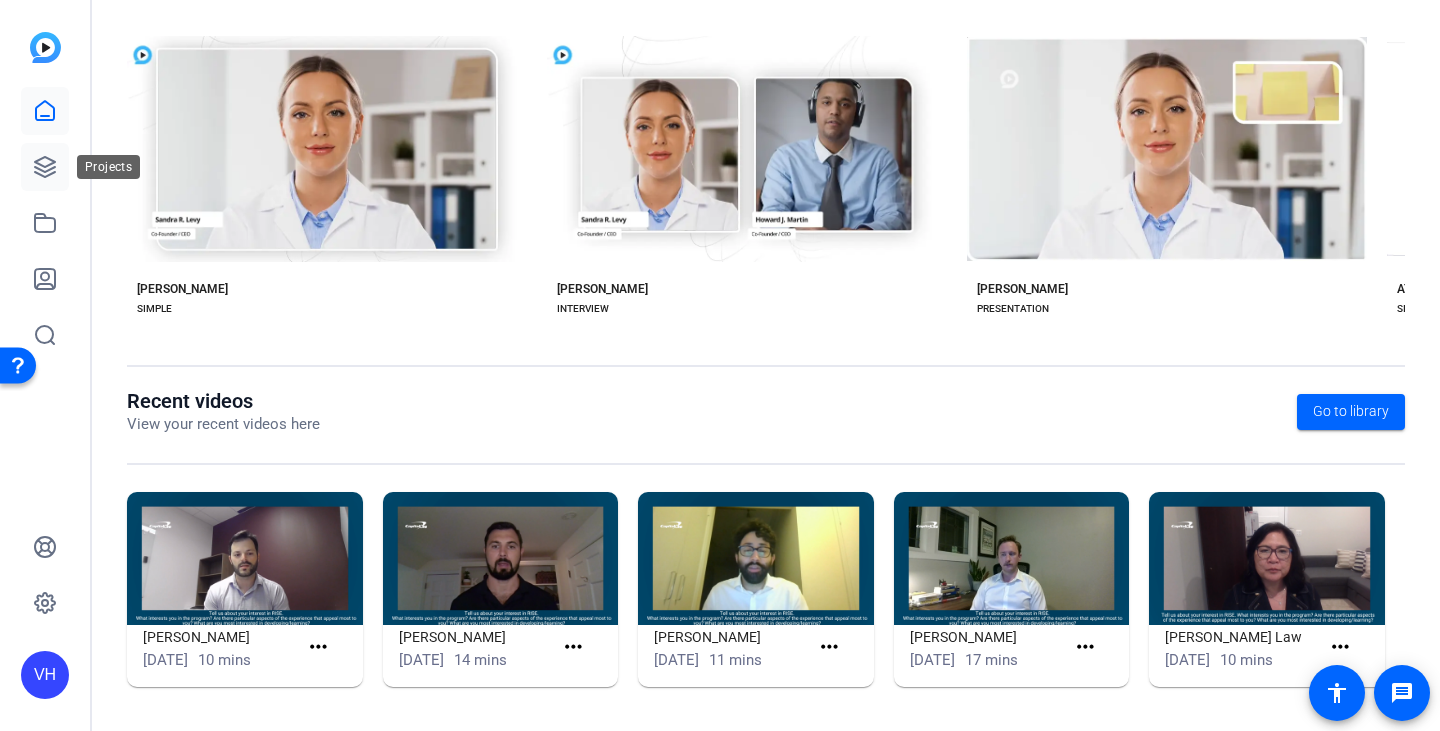click 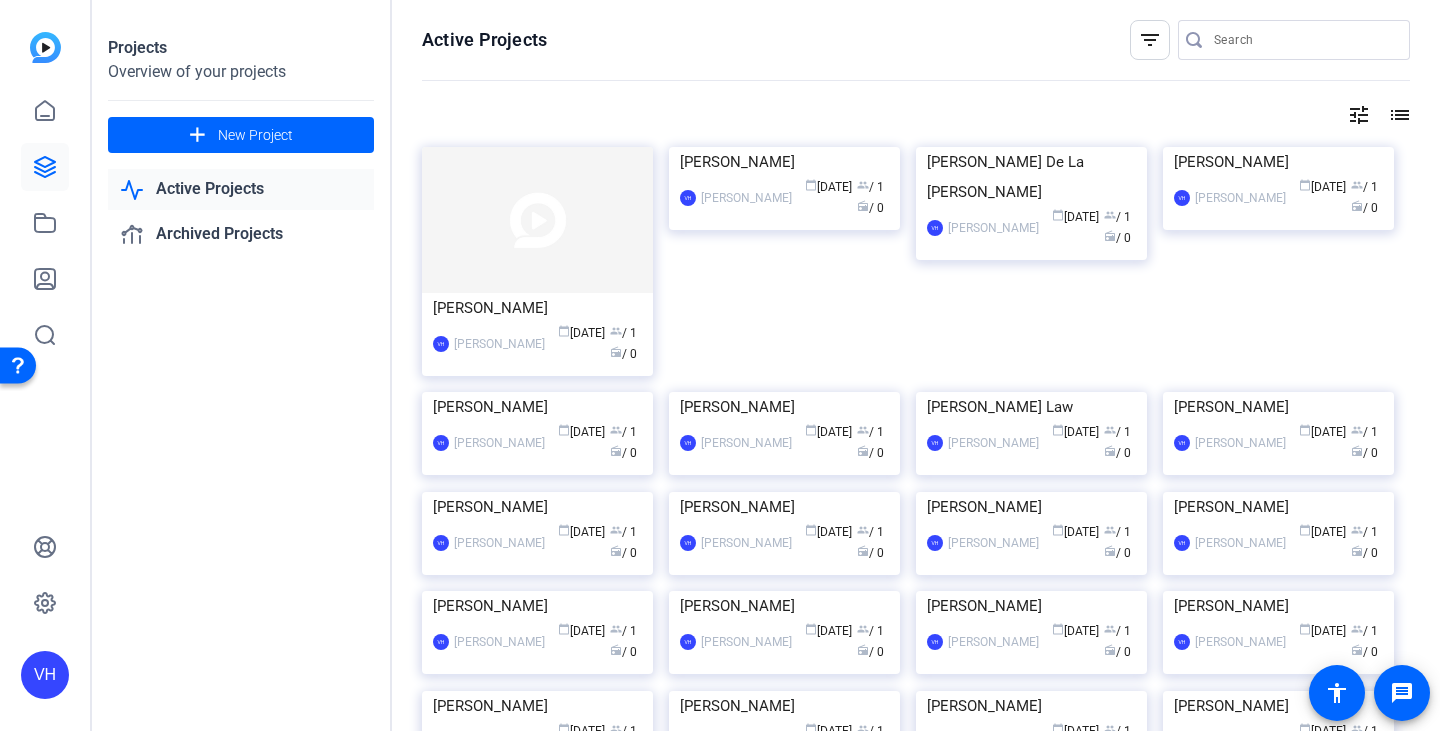 drag, startPoint x: 547, startPoint y: 338, endPoint x: 466, endPoint y: 107, distance: 244.7897 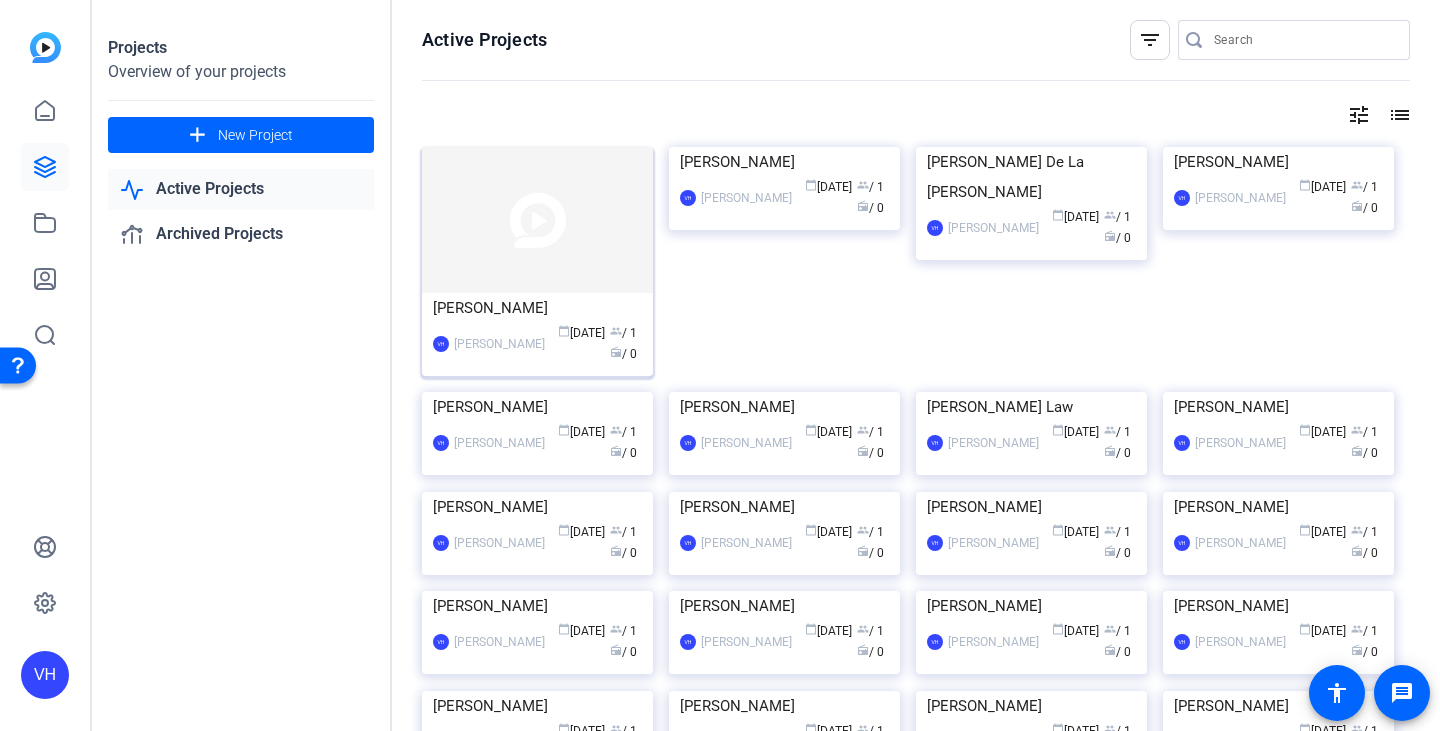 click on "VH  Victoria Hines calendar_today  Jul 22  group  / 1  radio  / 0" 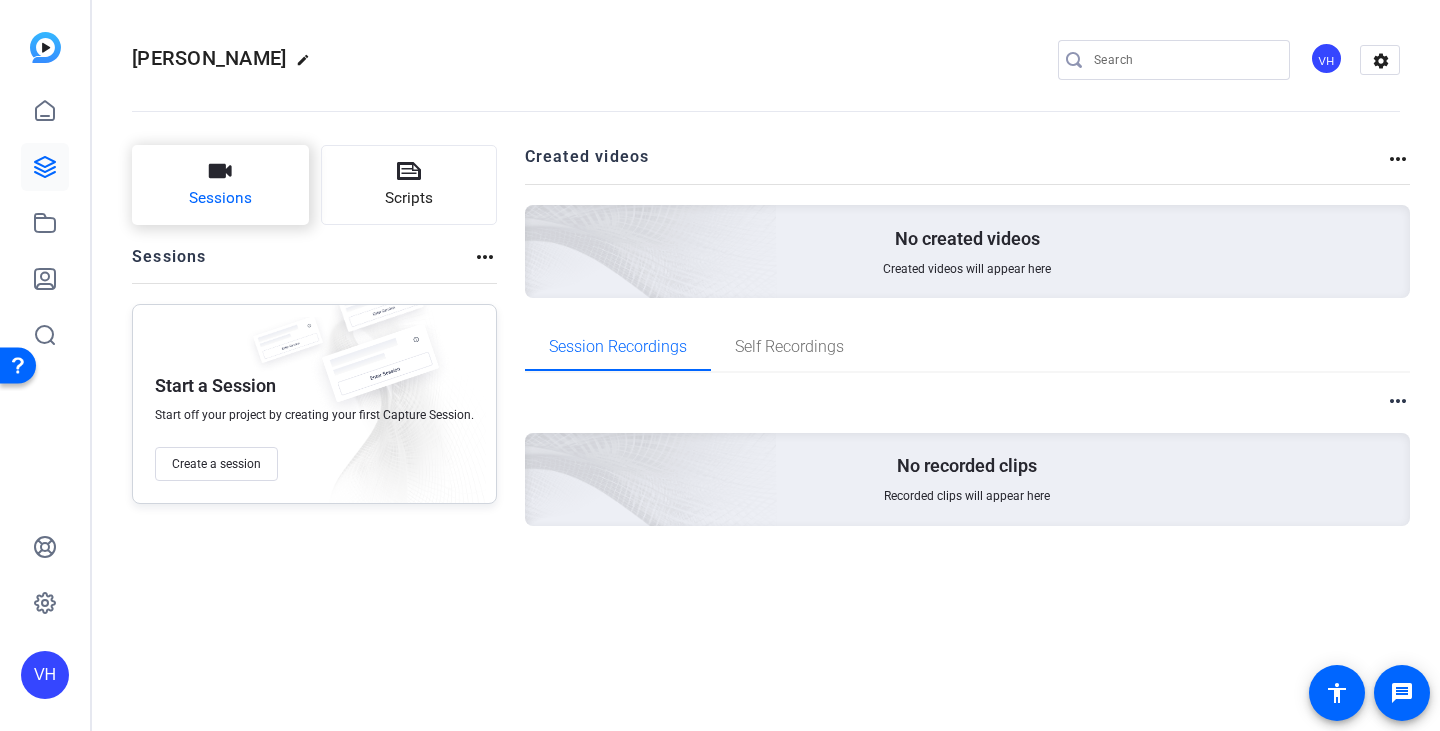 click on "Sessions" 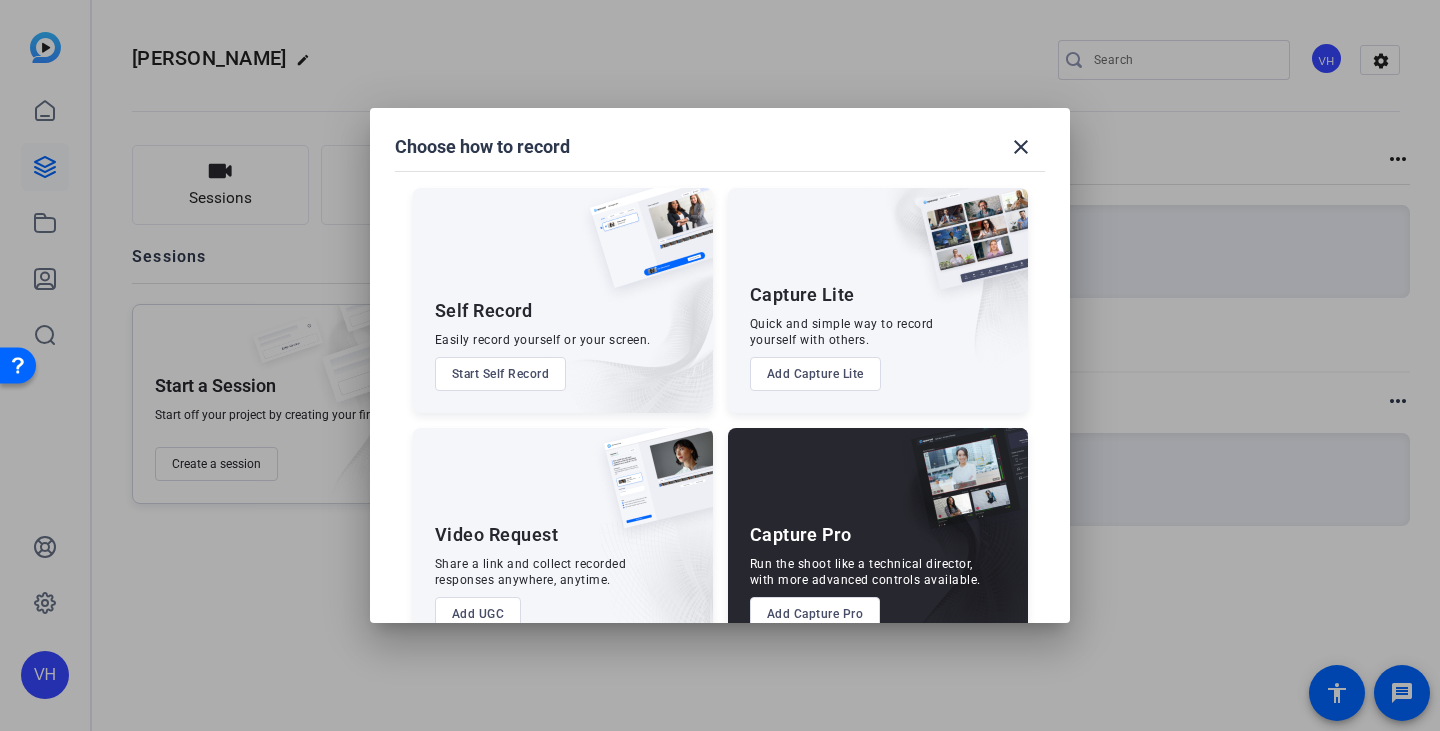scroll, scrollTop: 50, scrollLeft: 0, axis: vertical 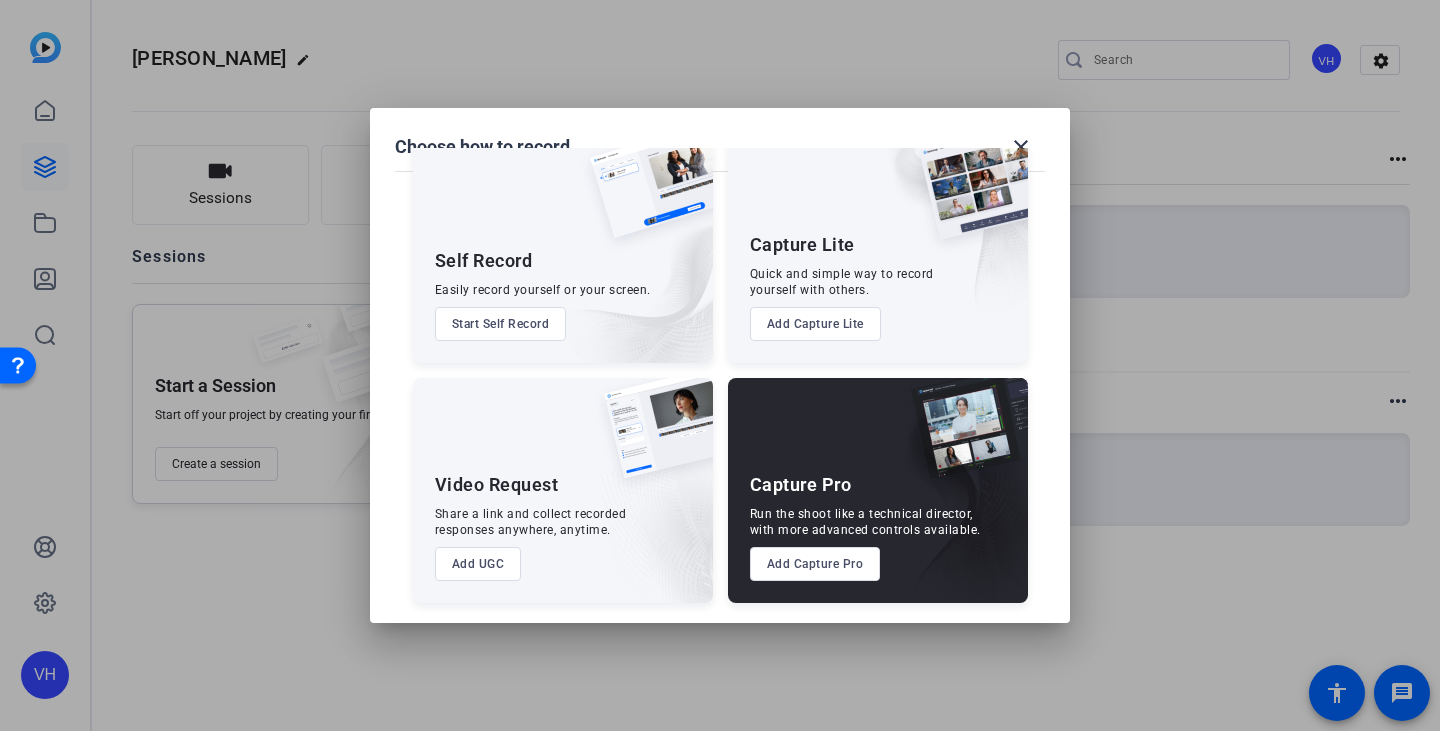 click on "Add UGC" at bounding box center [478, 564] 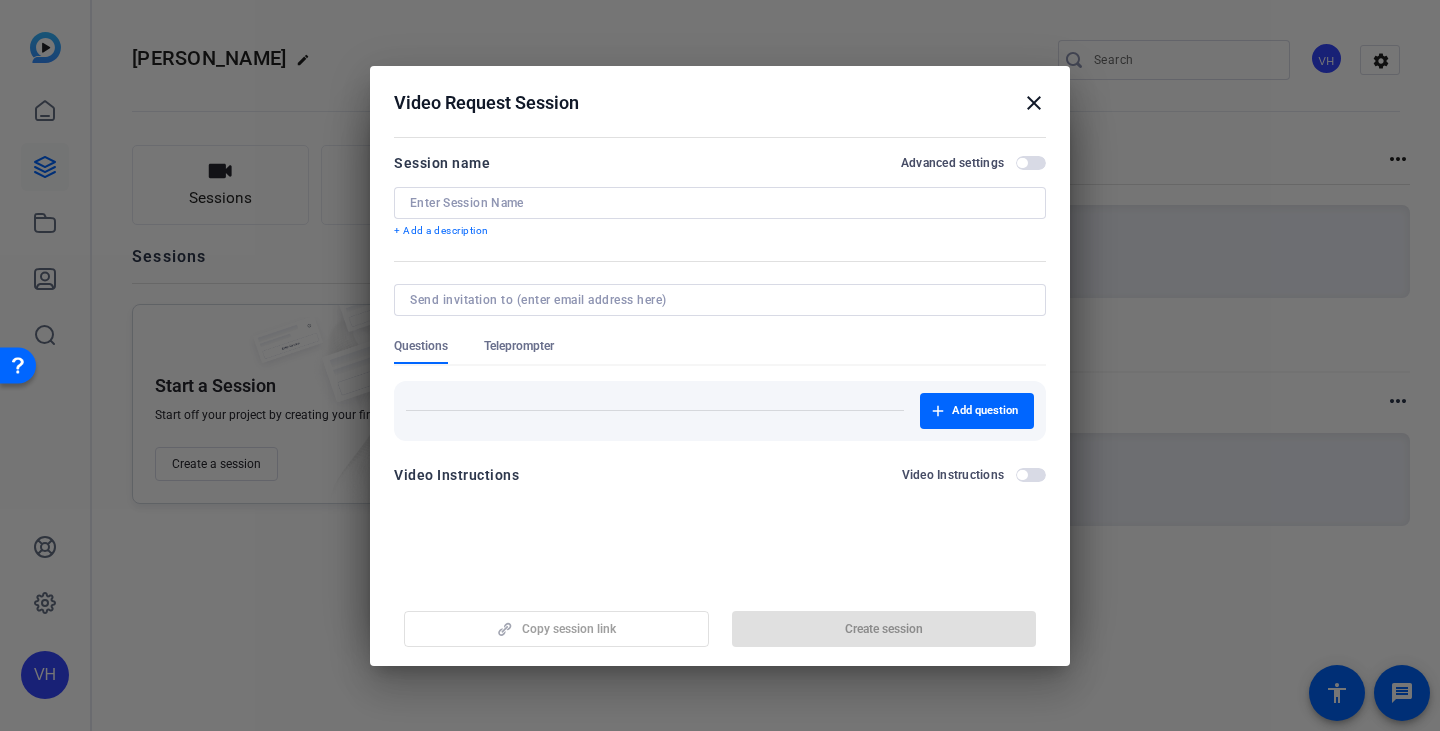 click at bounding box center [720, 203] 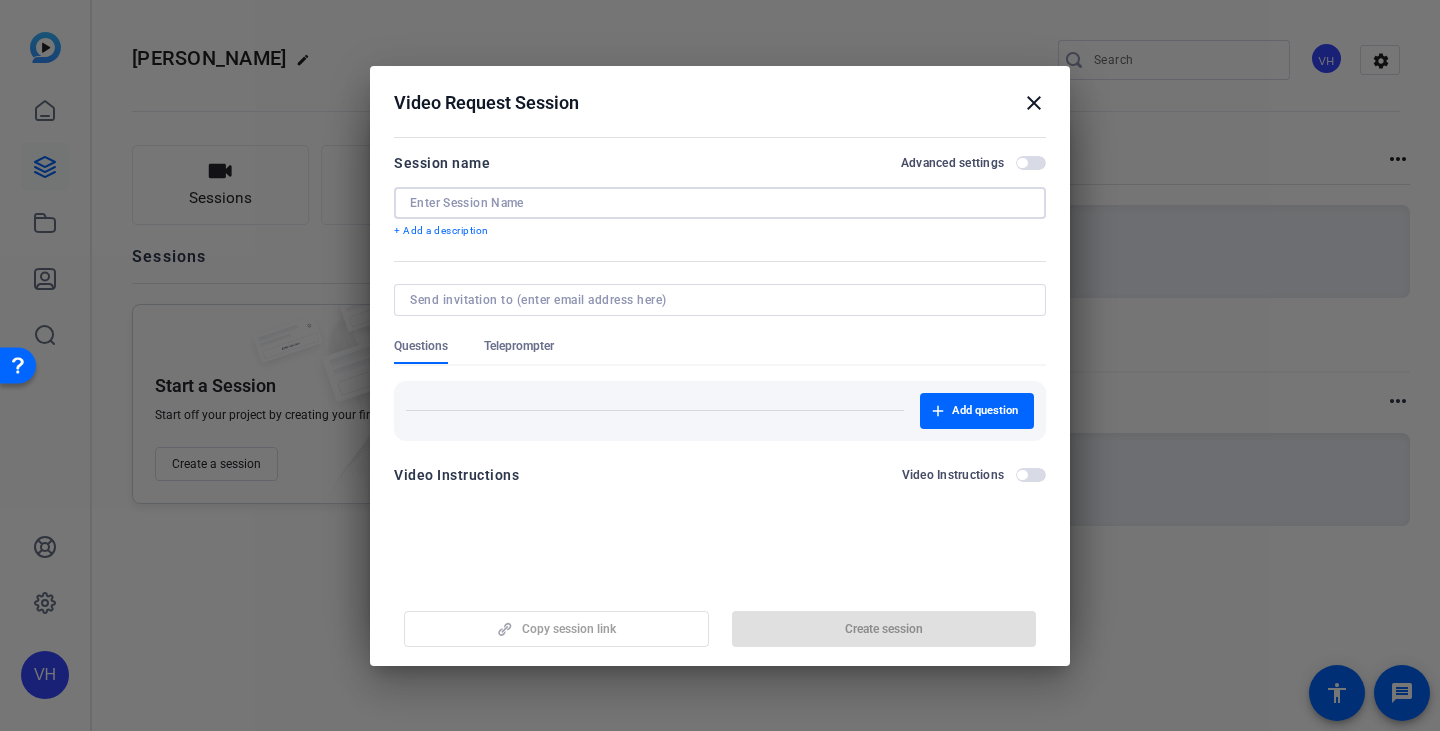 paste on "Lilian Villarroel" 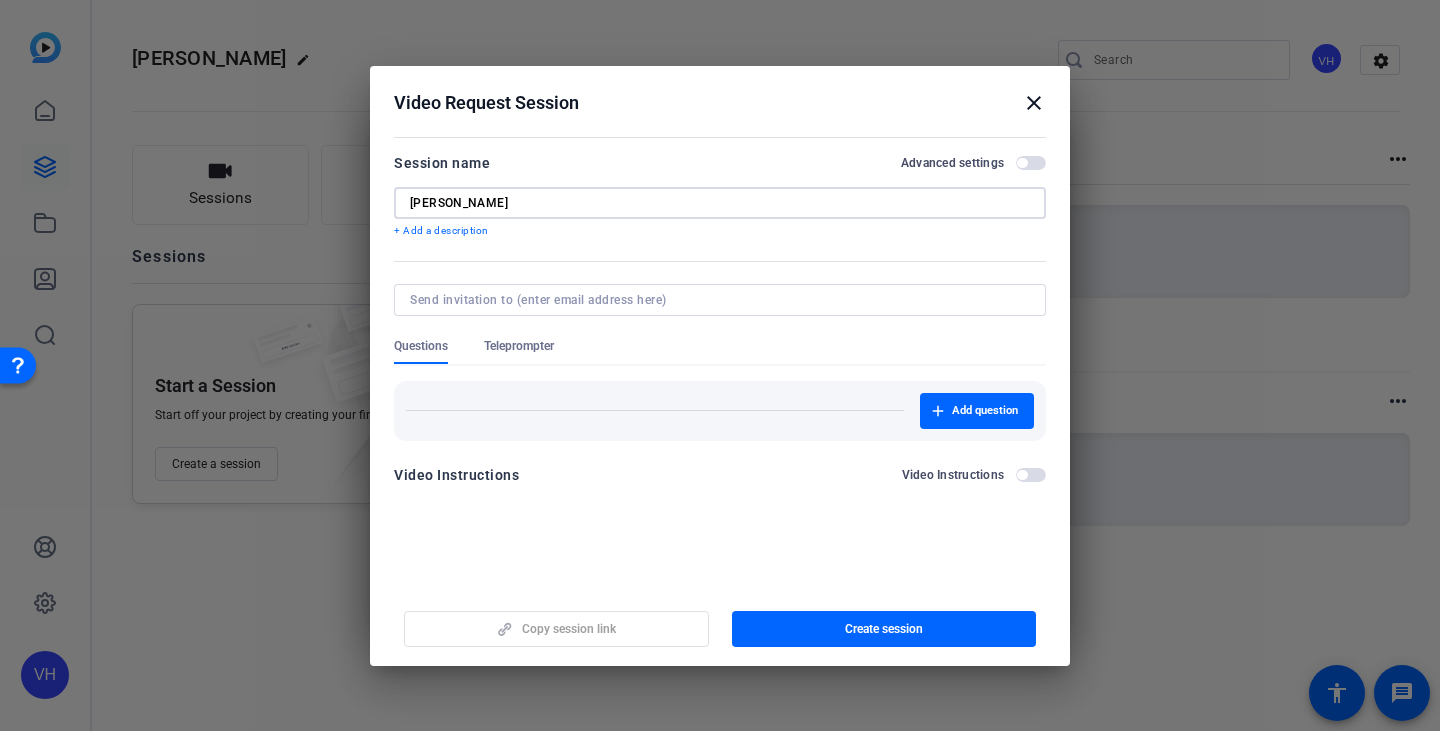 type on "Lilian Villarroel" 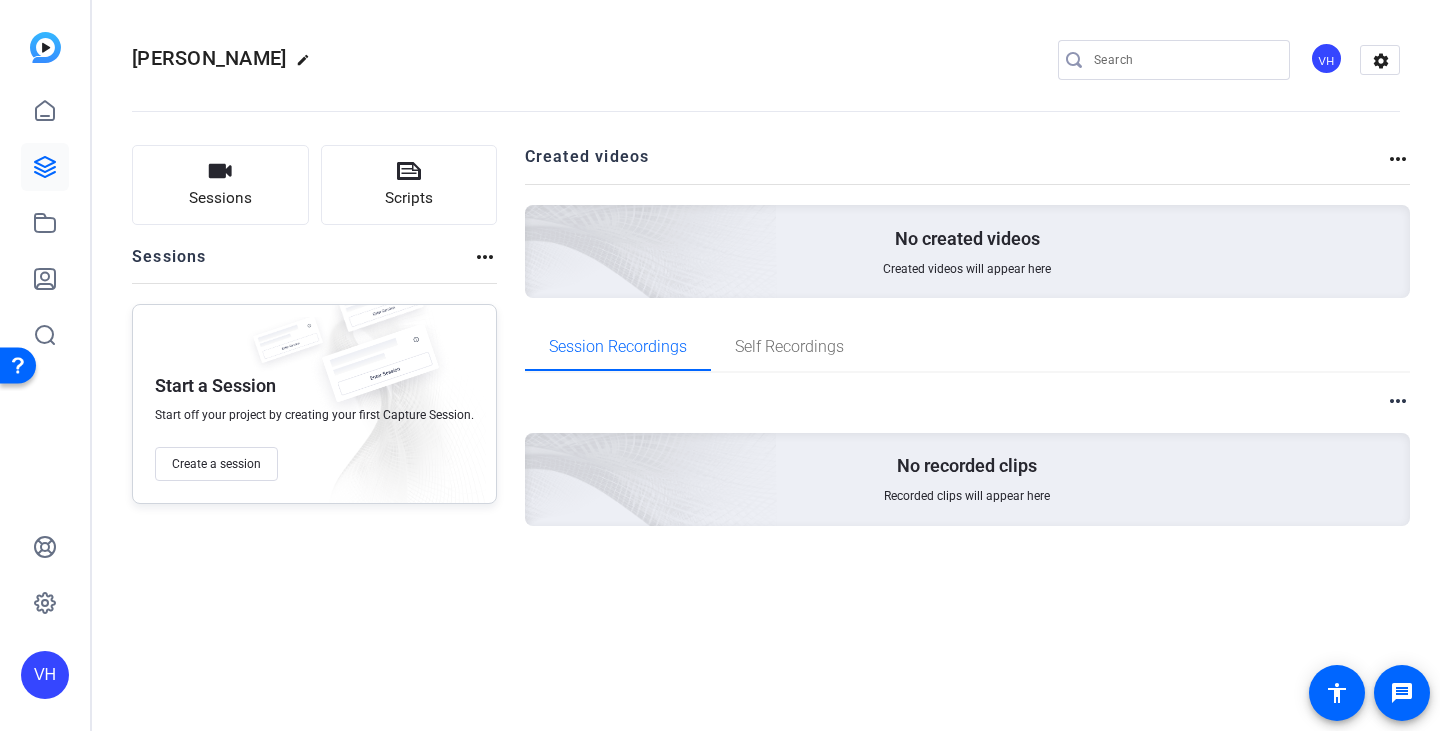 click on "more_horiz" 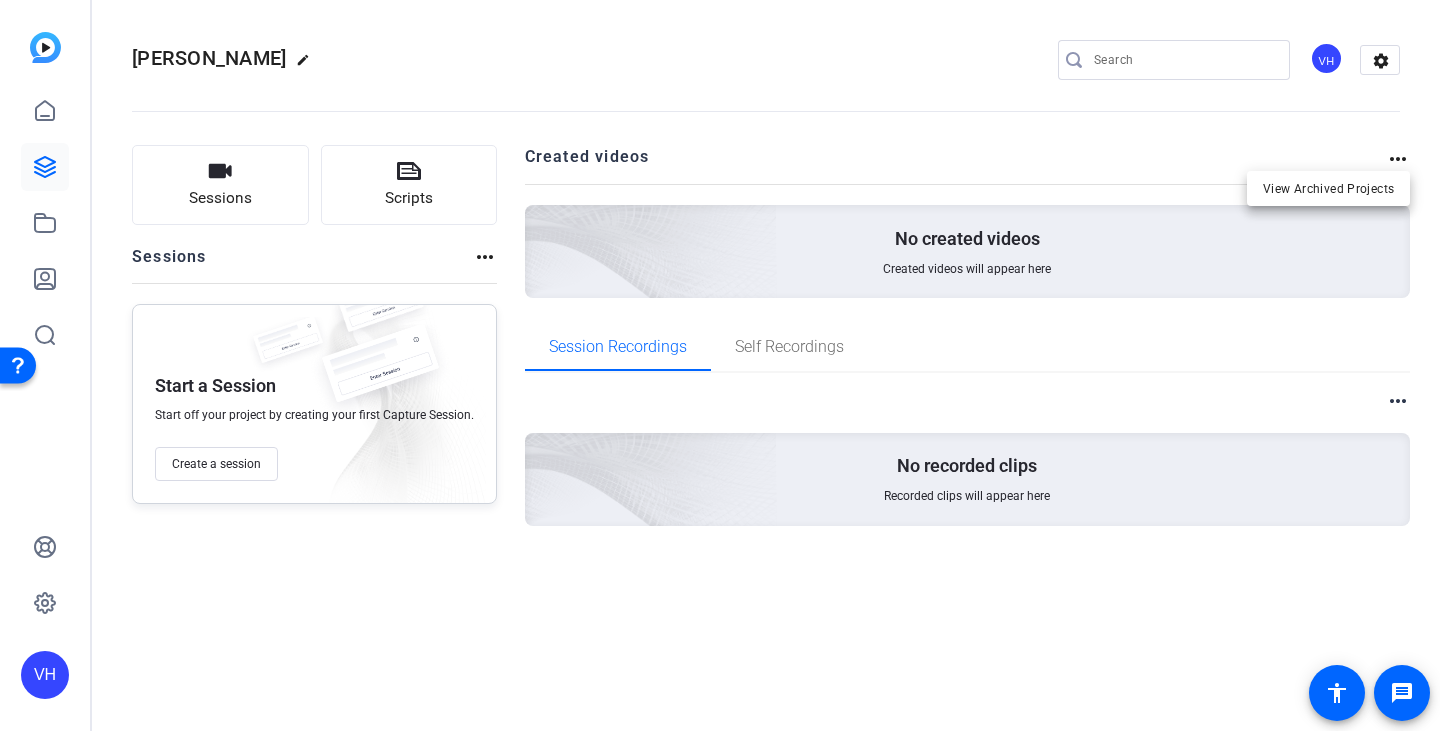 click at bounding box center (720, 365) 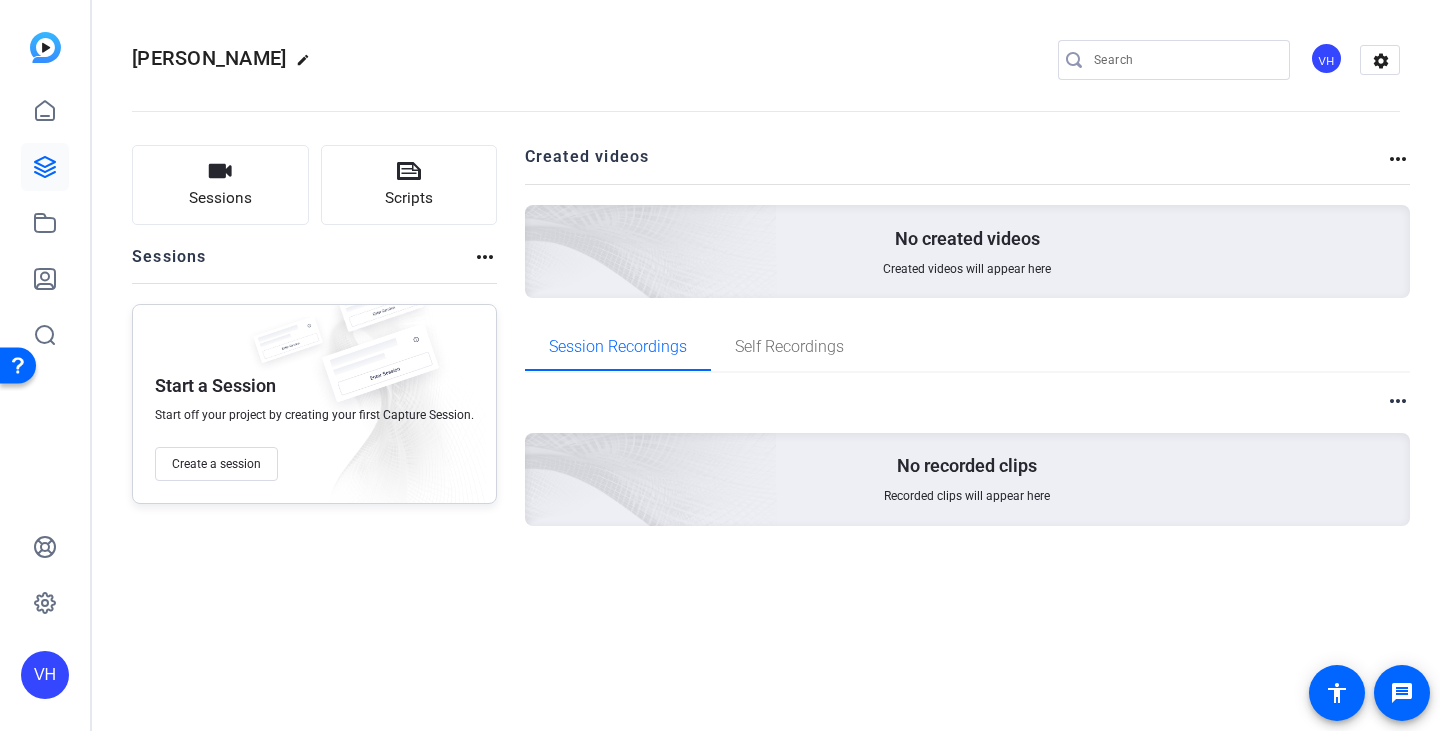 click on "settings" 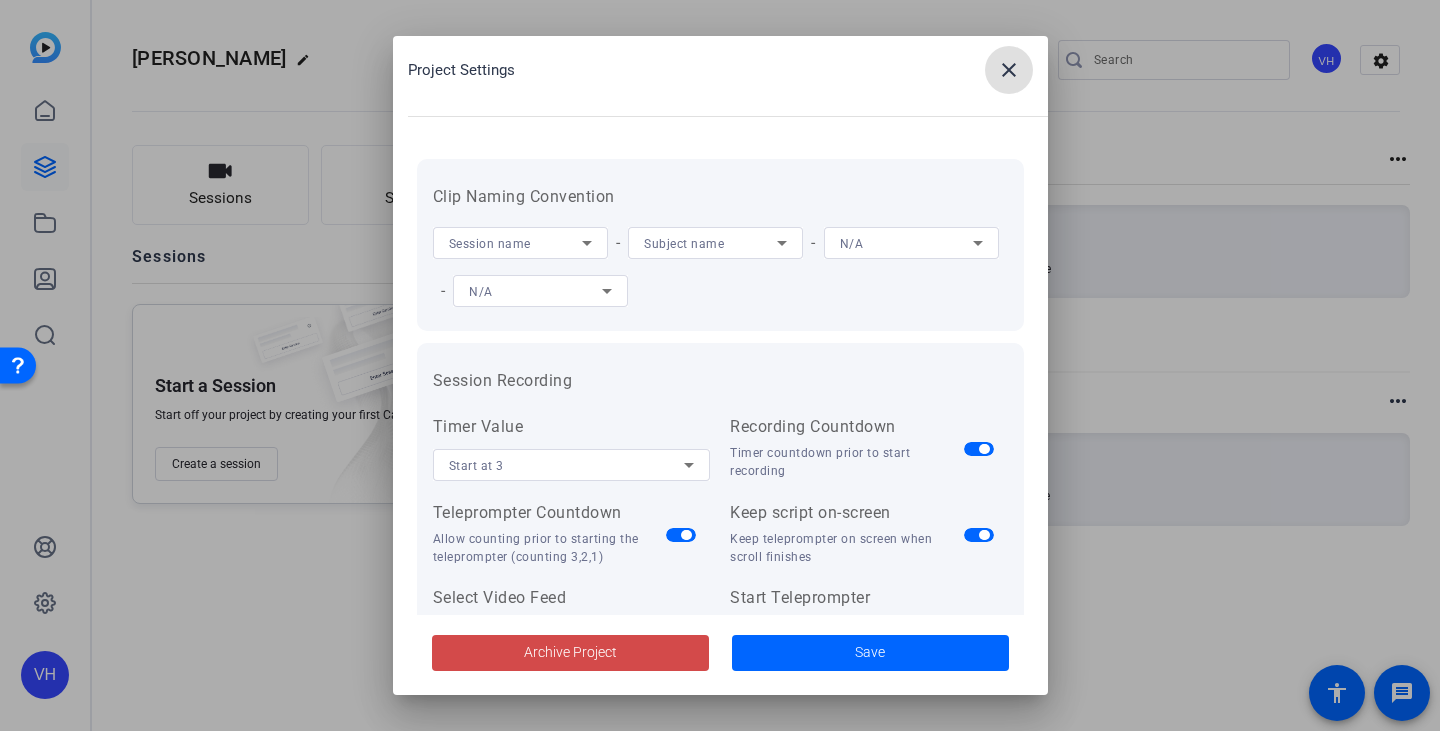 click 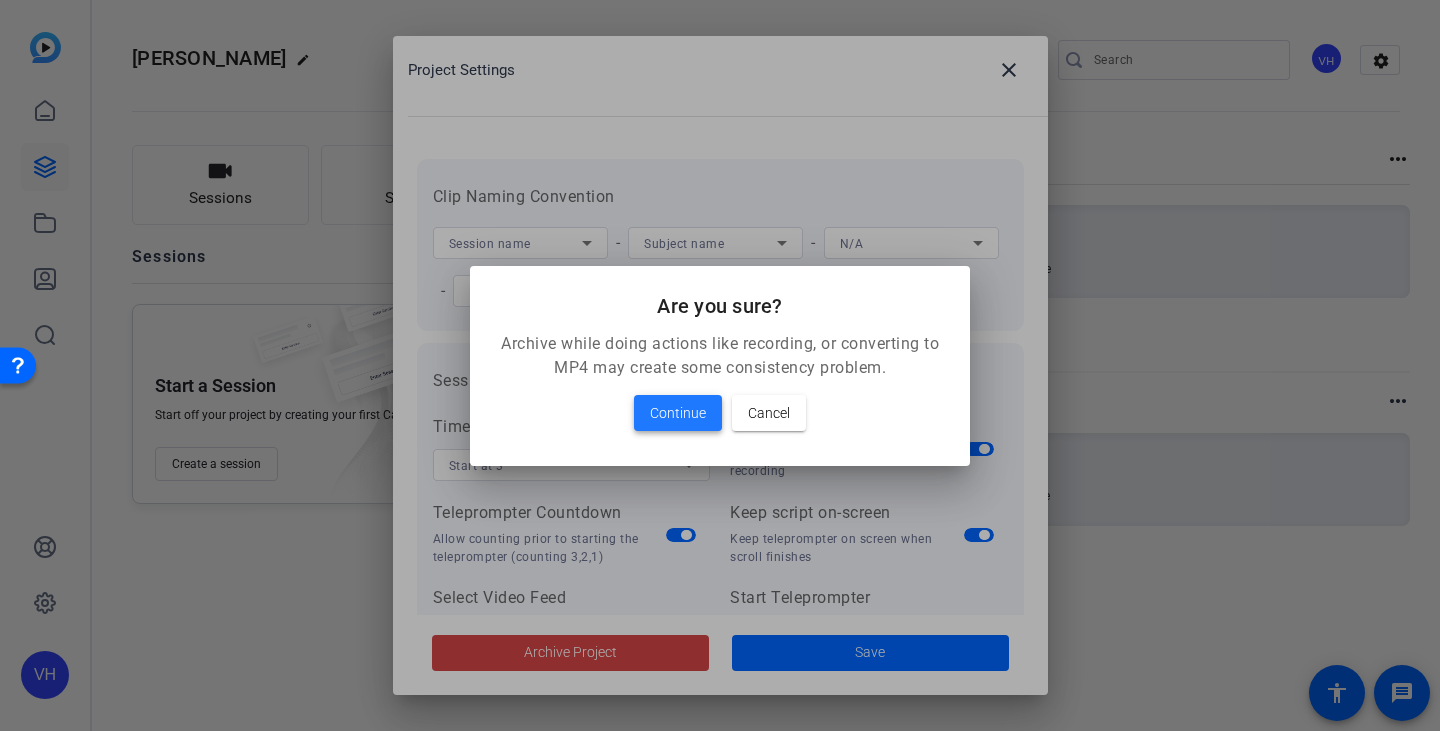click on "Continue" at bounding box center [678, 413] 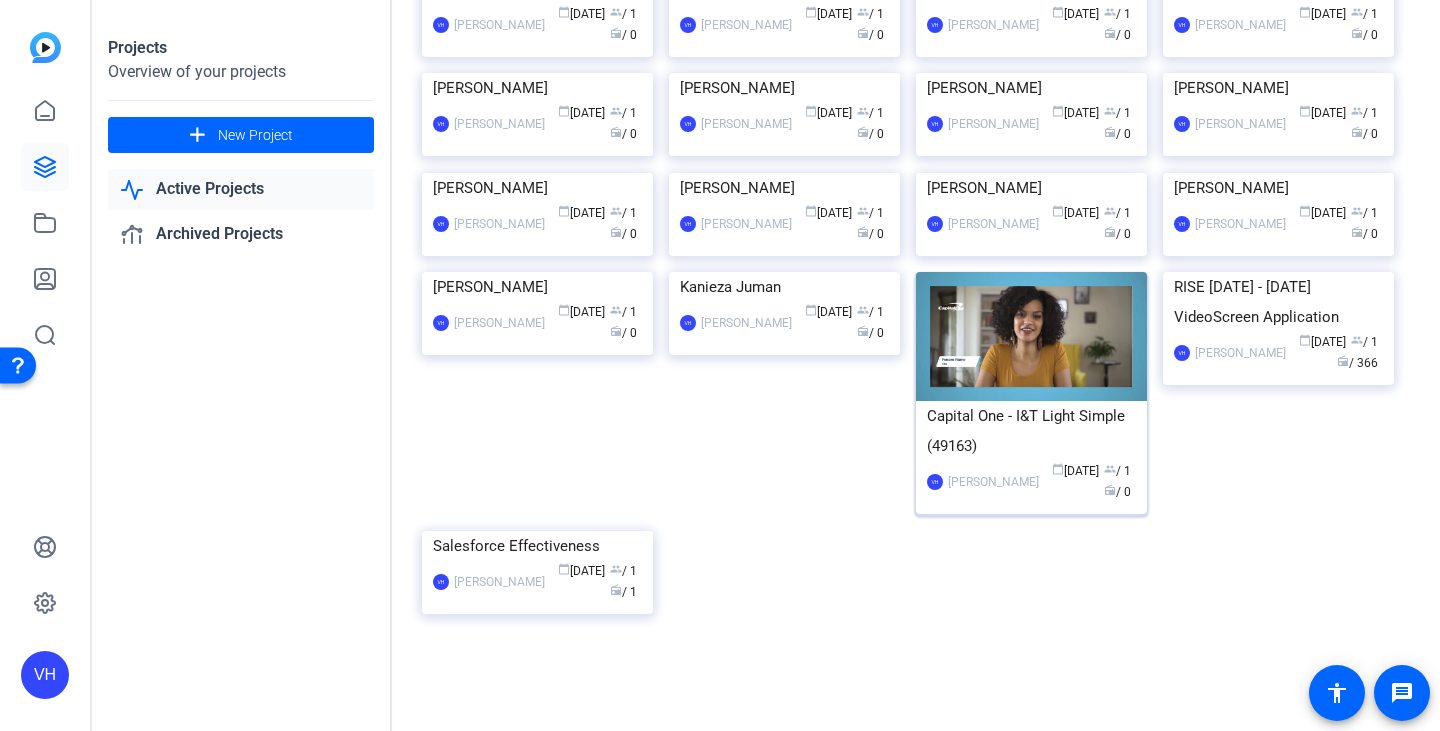 scroll, scrollTop: 1347, scrollLeft: 0, axis: vertical 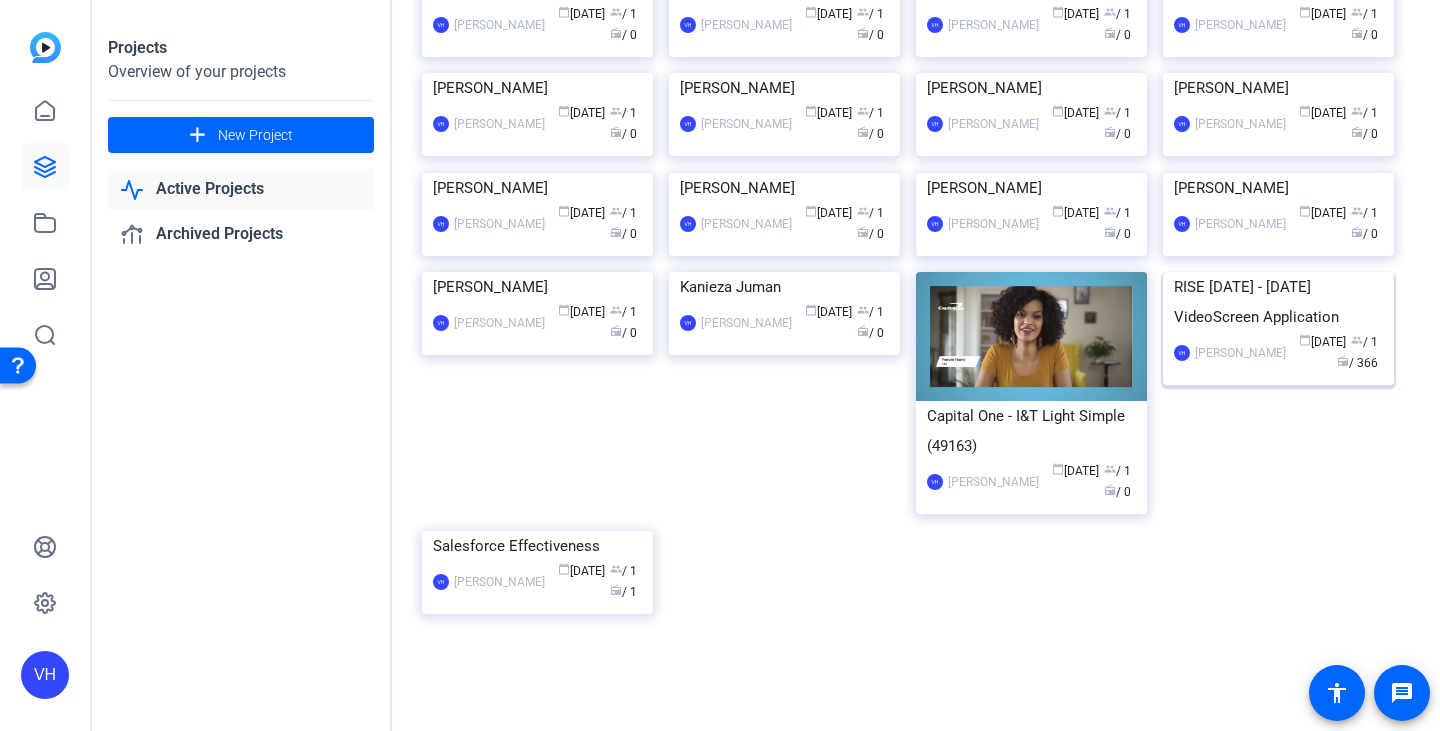 click 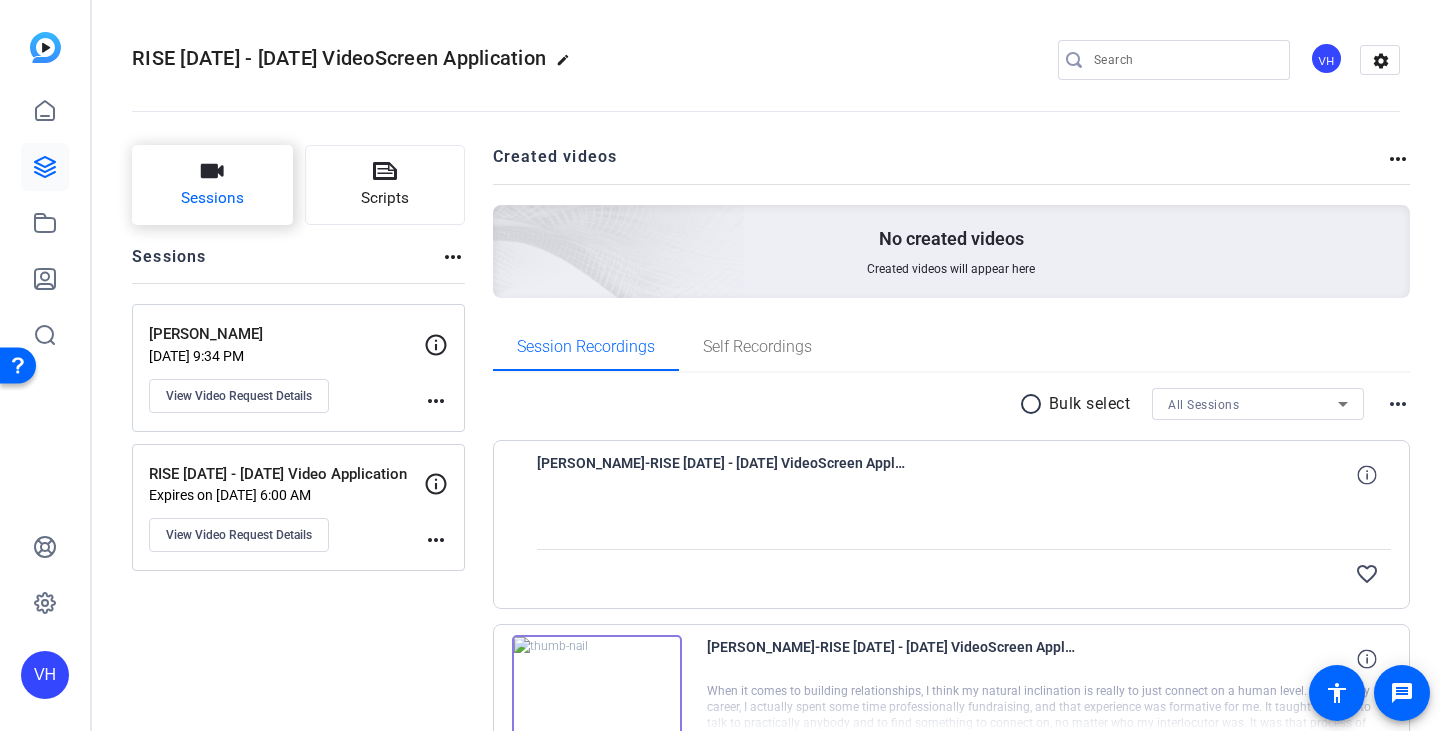 click on "Sessions" 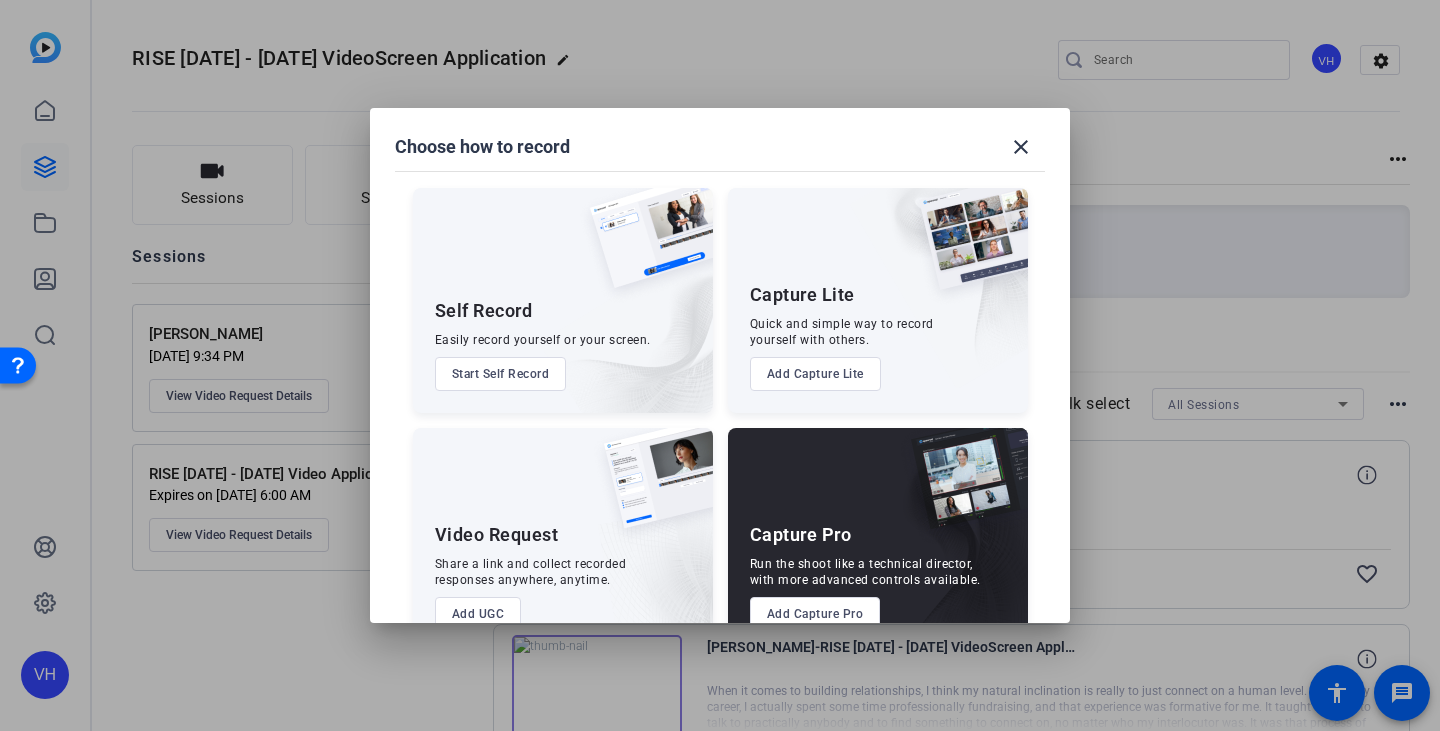 click on "Video Request Share a link and collect recorded  responses anywhere, anytime. Add UGC" at bounding box center (563, 540) 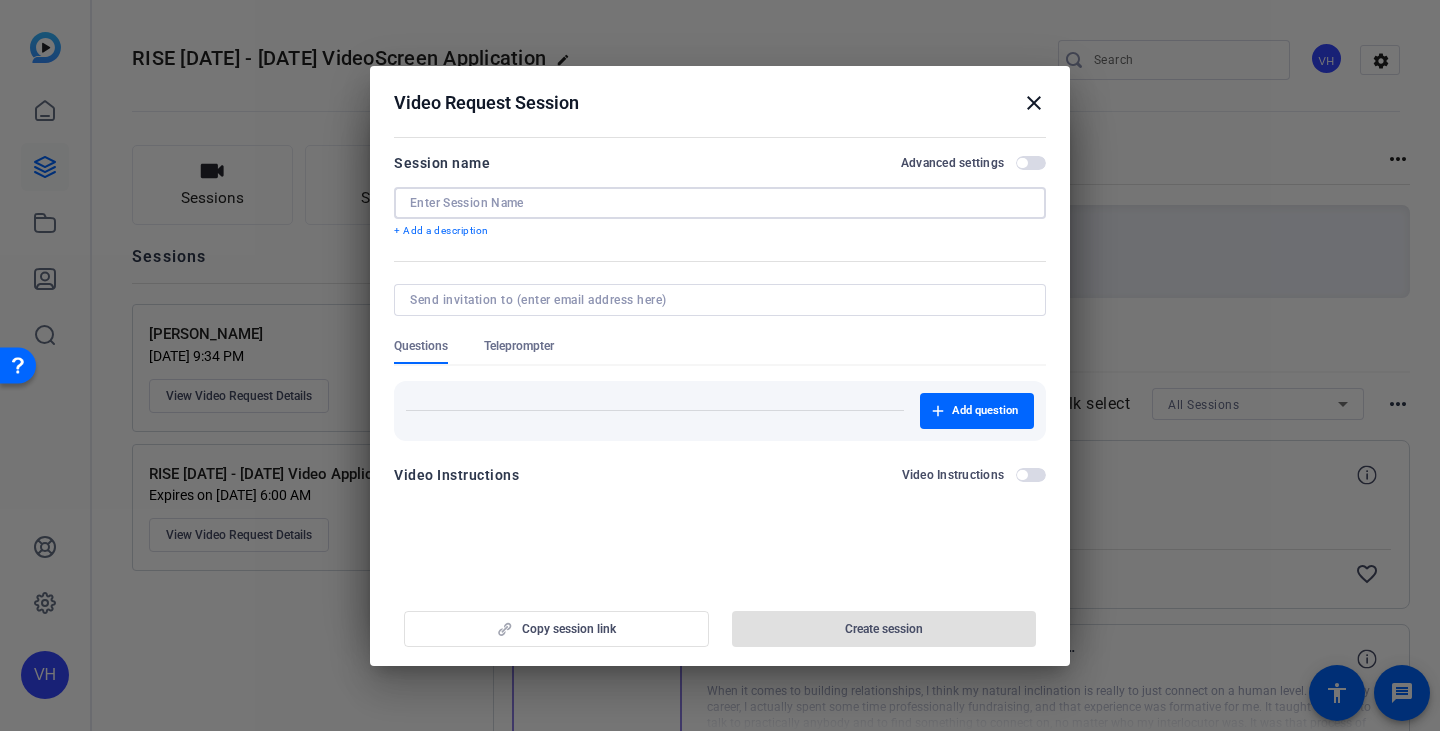 click at bounding box center (720, 203) 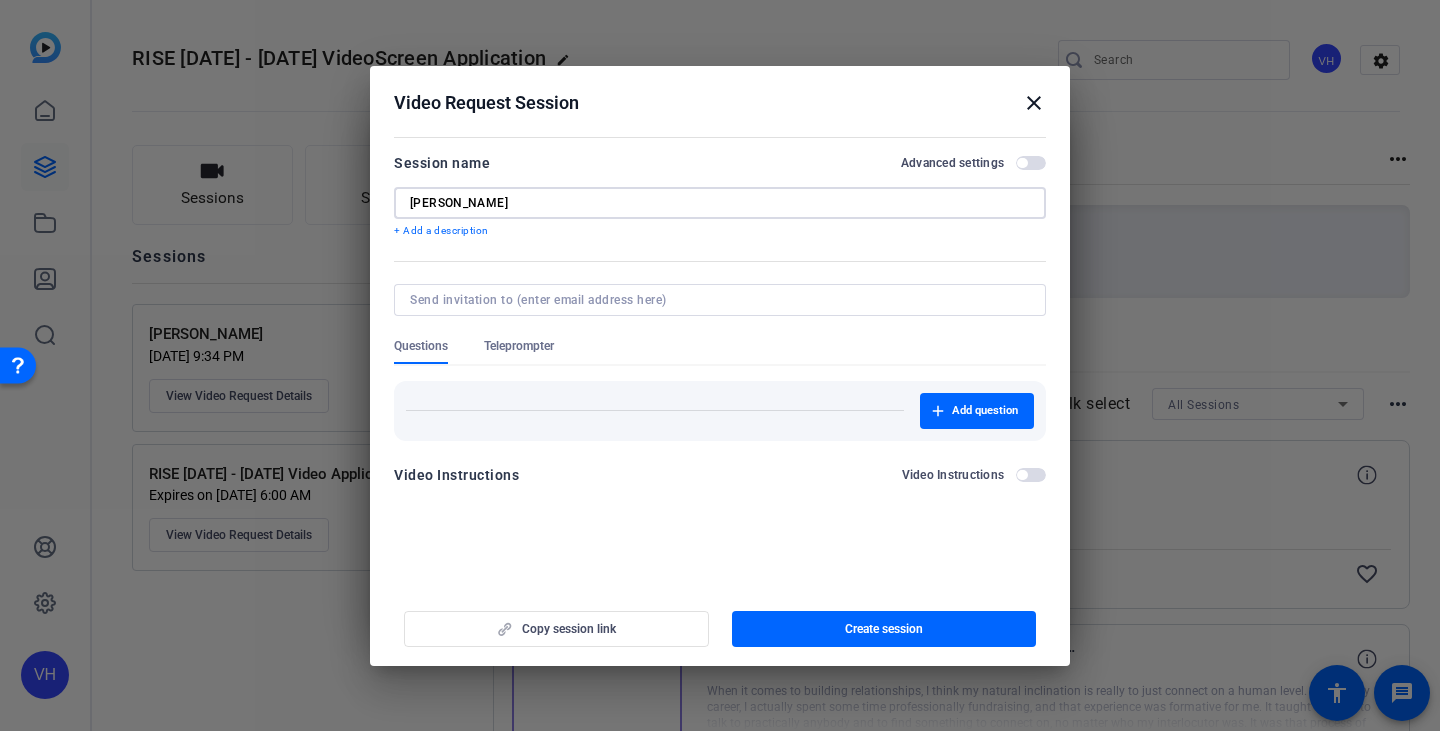 type on "Lilian Villarroel" 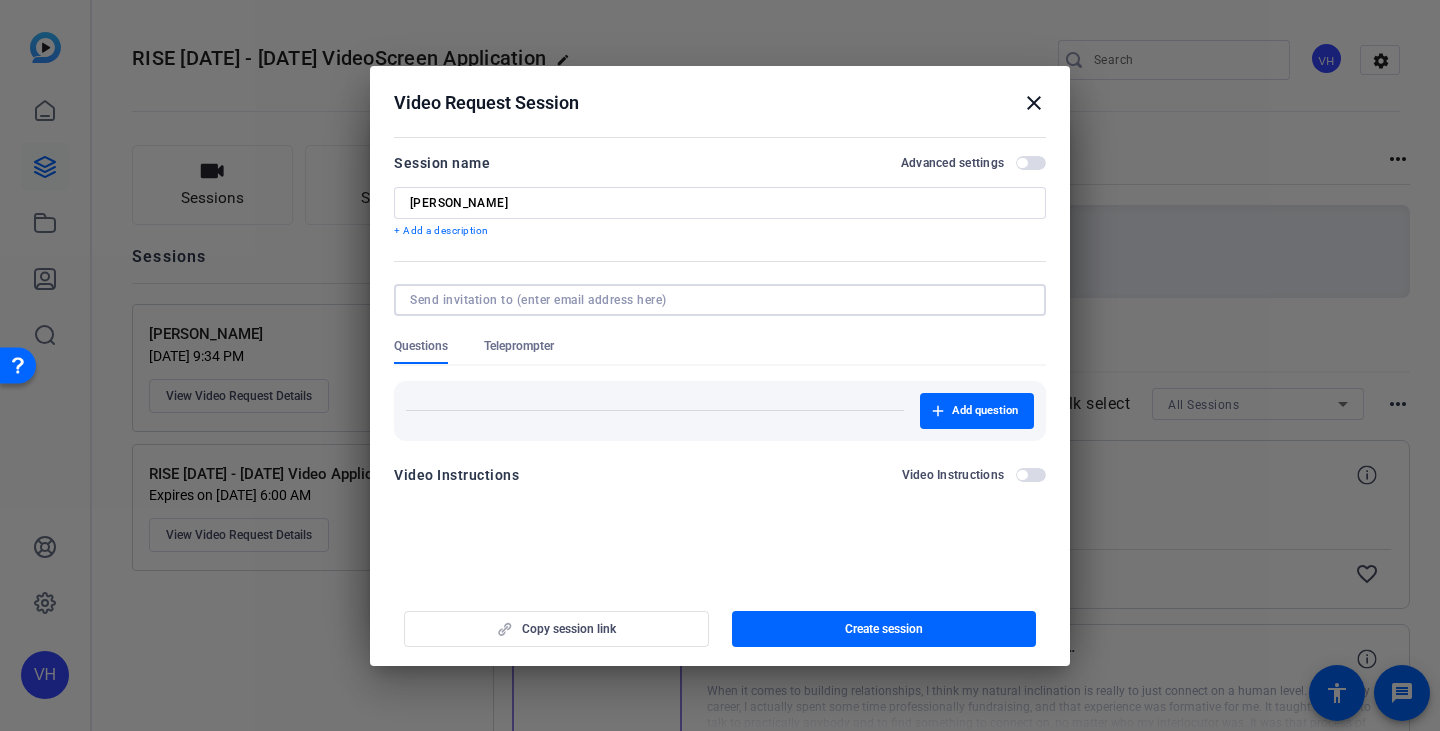 click at bounding box center (716, 300) 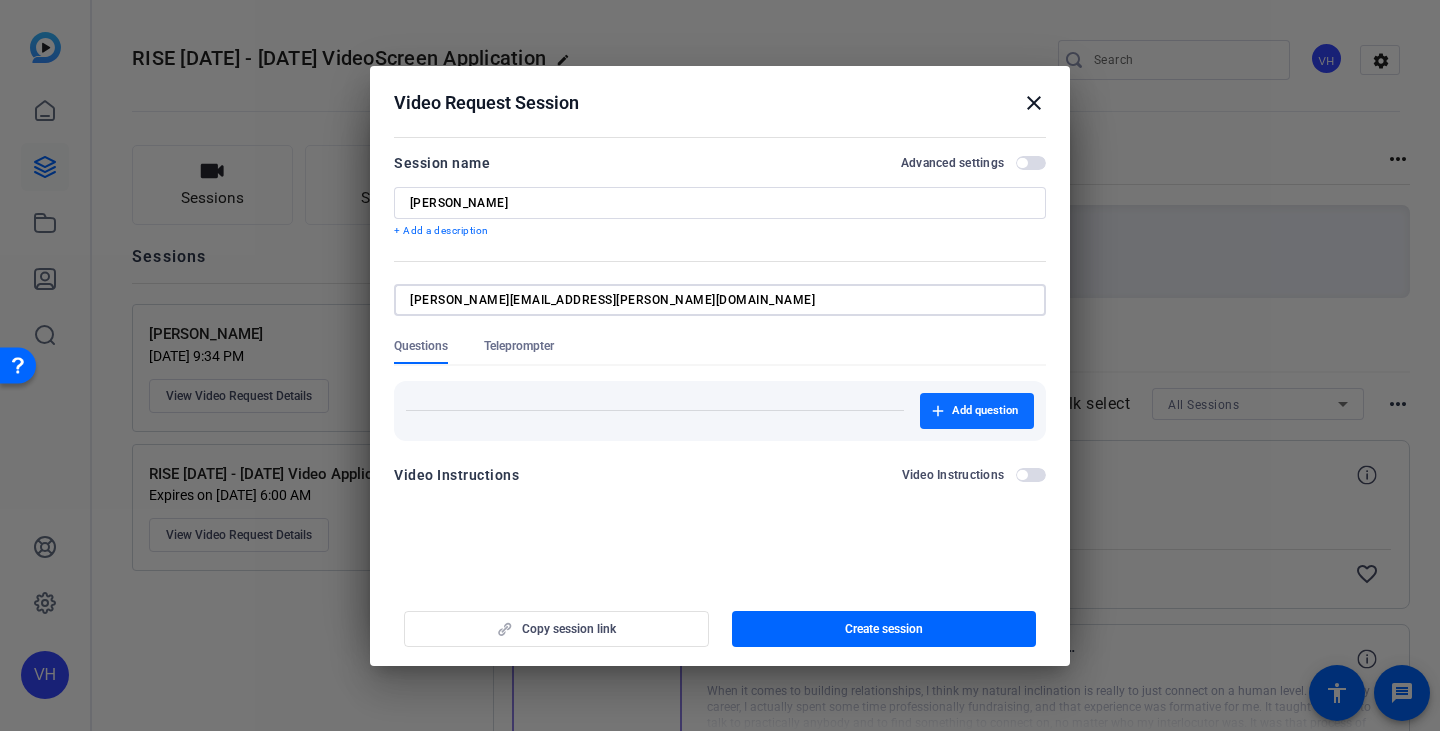 type on "lilian.villarroel@capitalone.com" 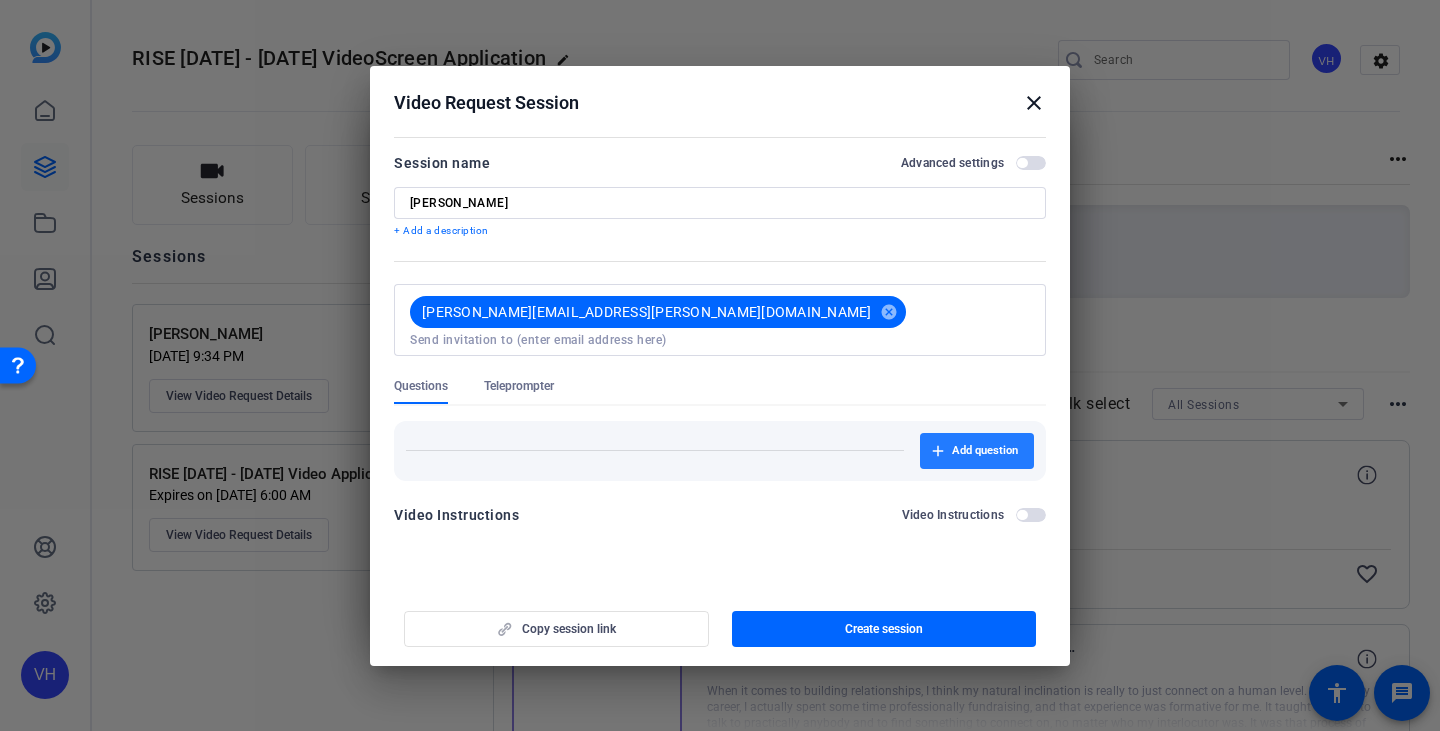 click at bounding box center [977, 451] 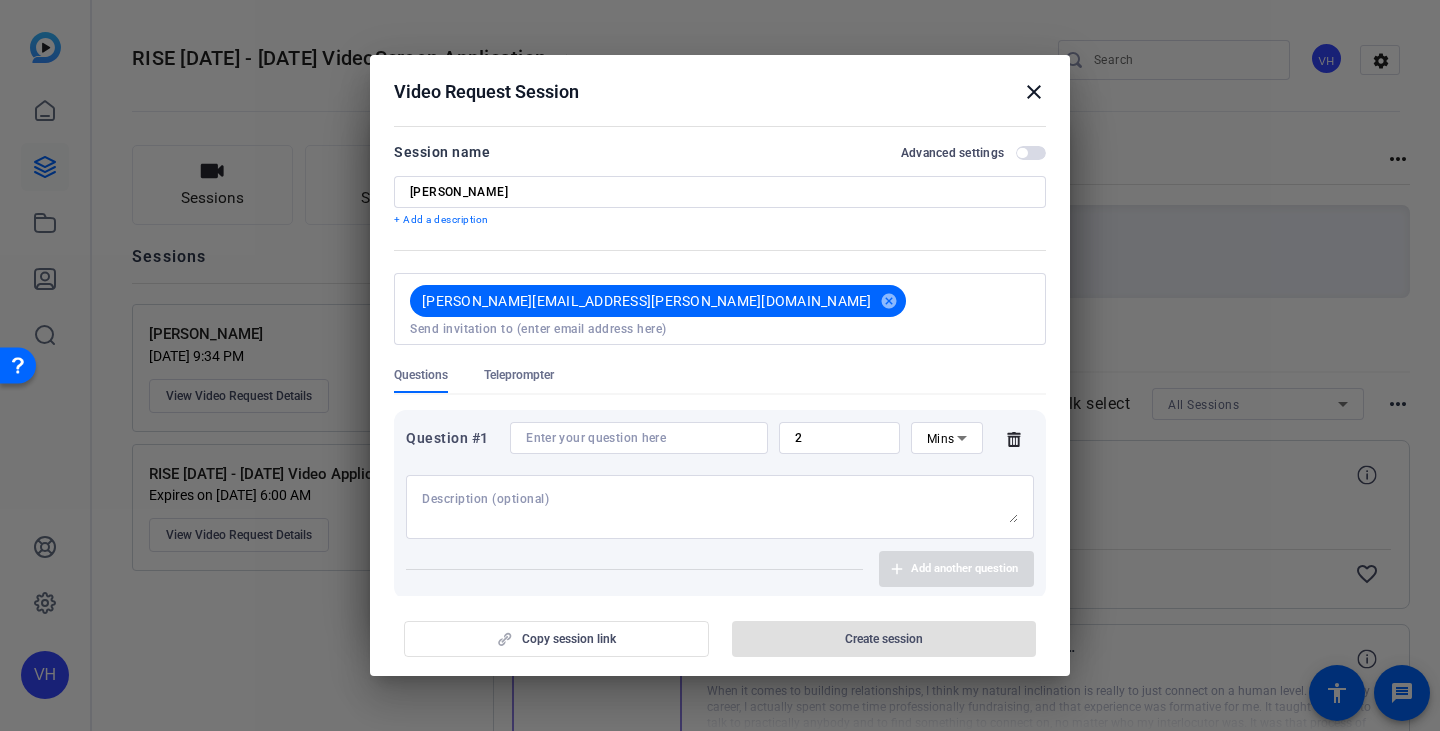 click at bounding box center (639, 438) 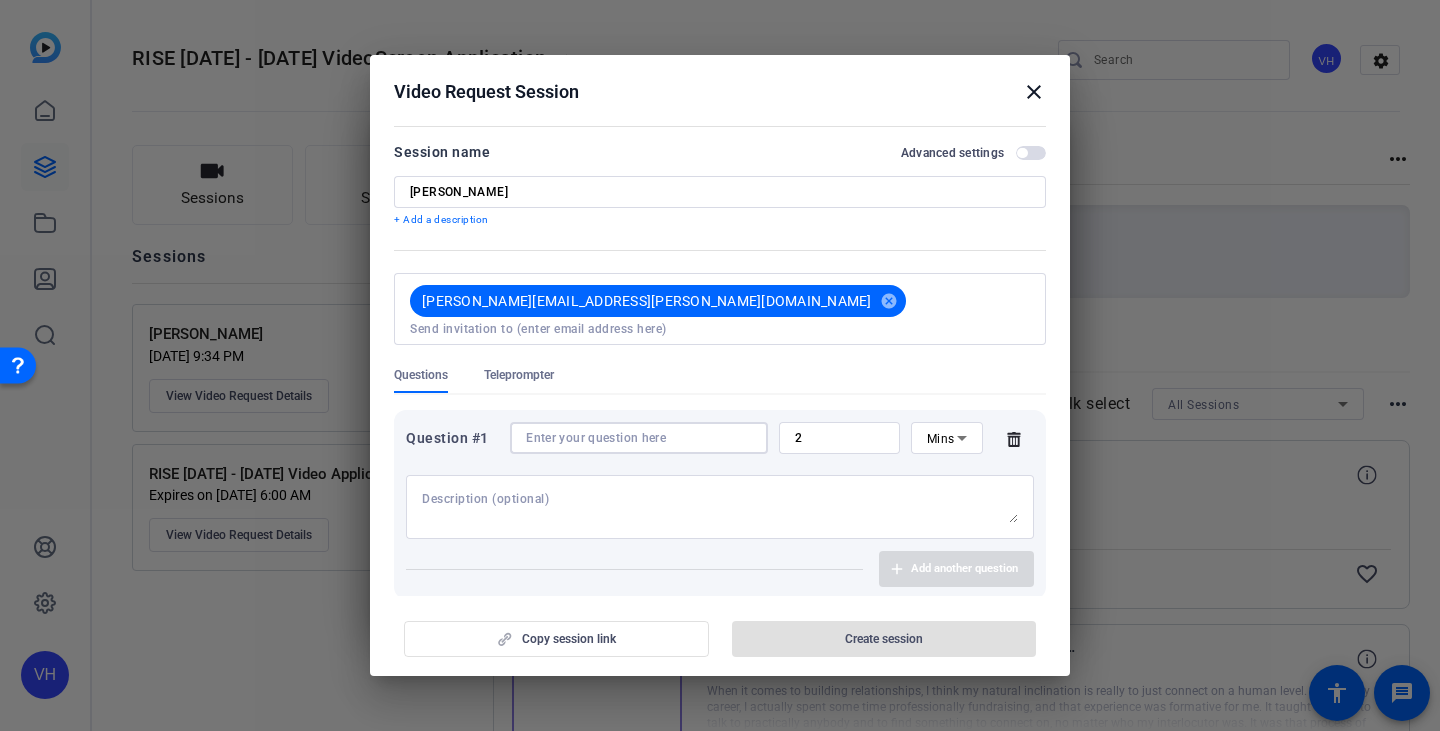 paste on "Our alums often cite the relationships they built during the program as one of their most valuable takeaways from RISE. Tell us about your approach to building relationships with others." 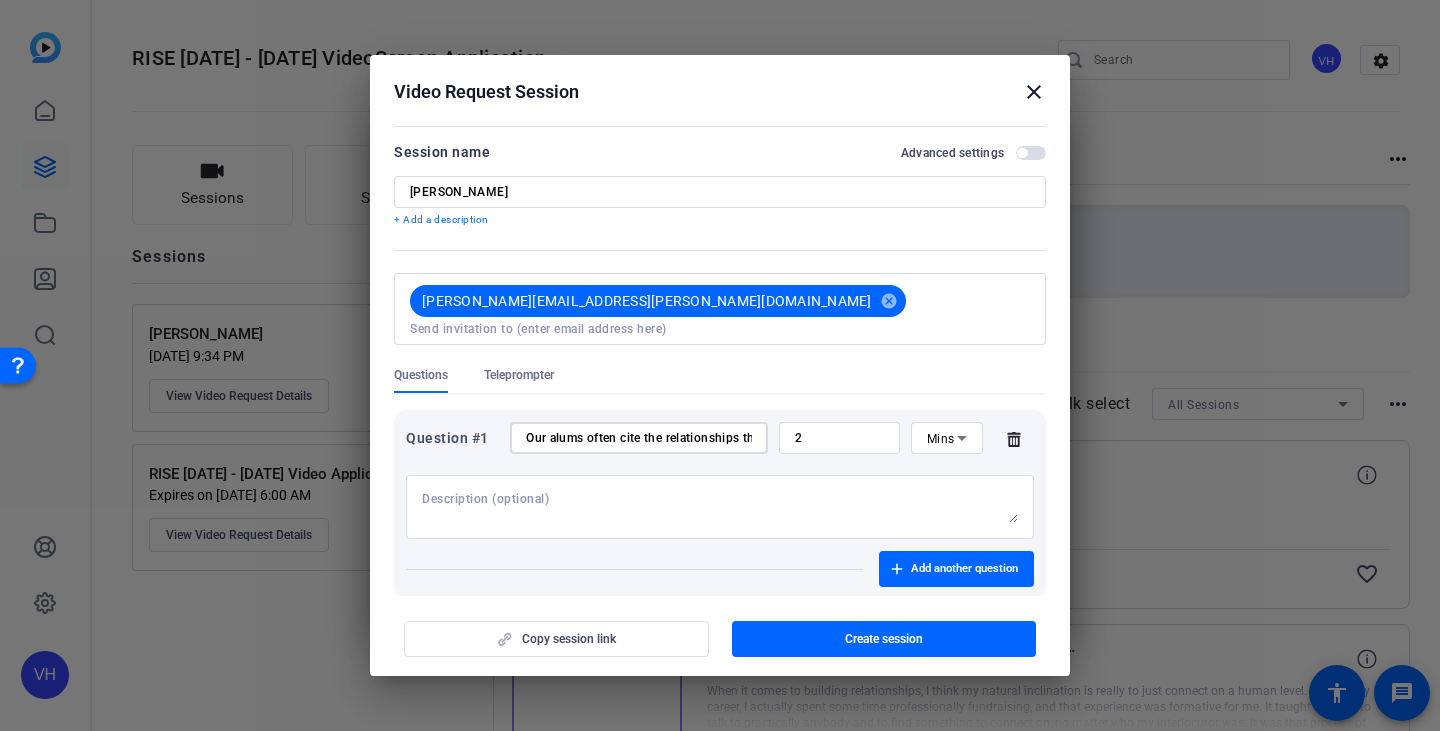 scroll, scrollTop: 0, scrollLeft: 837, axis: horizontal 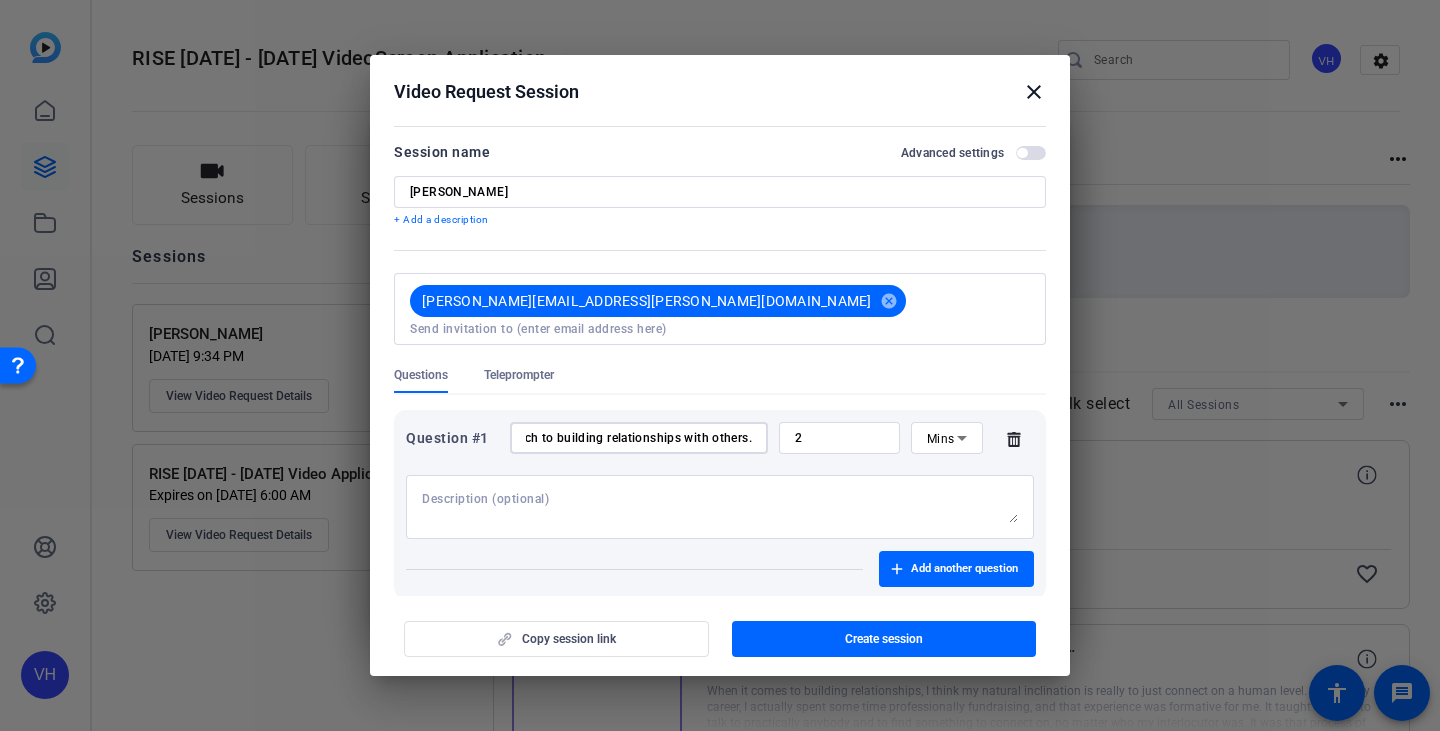 type on "Our alums often cite the relationships they built during the program as one of their most valuable takeaways from RISE. Tell us about your approach to building relationships with others." 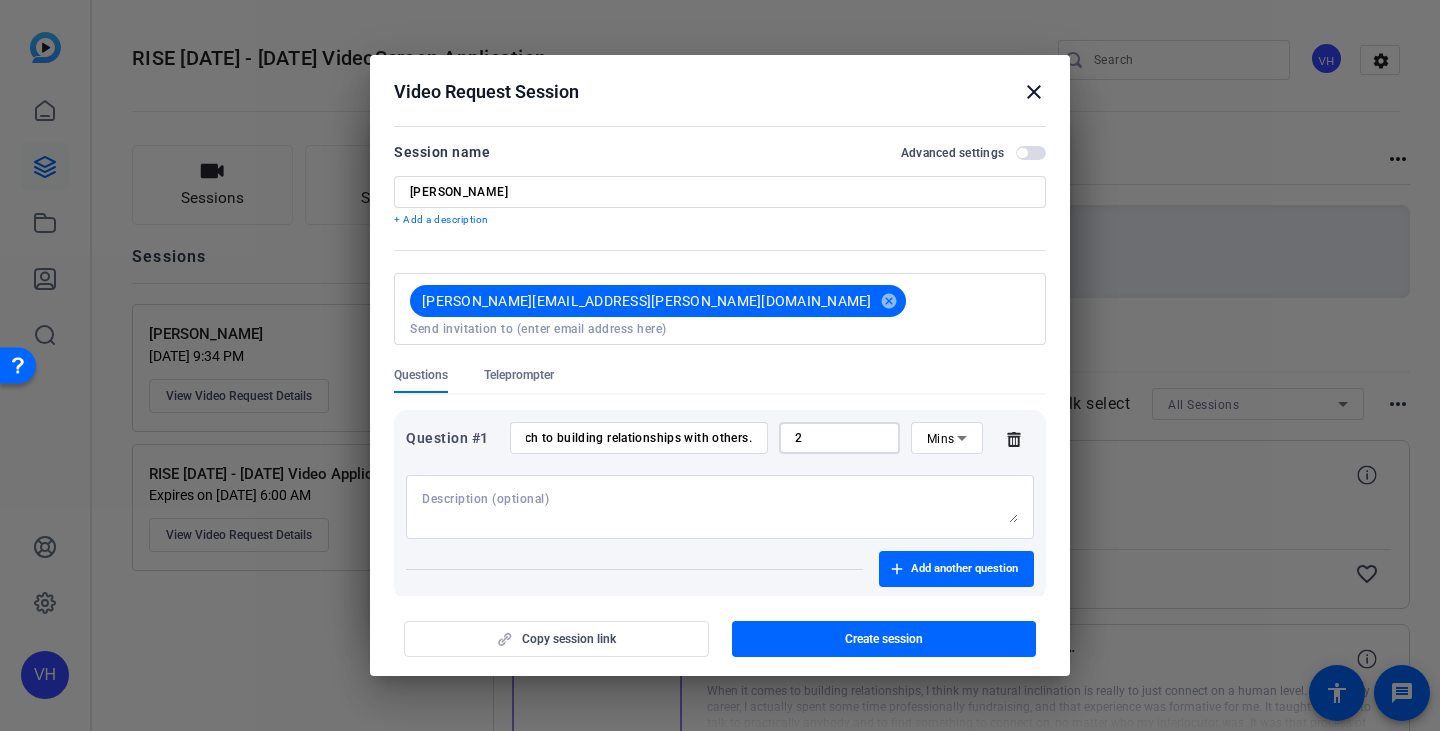 scroll, scrollTop: 0, scrollLeft: 0, axis: both 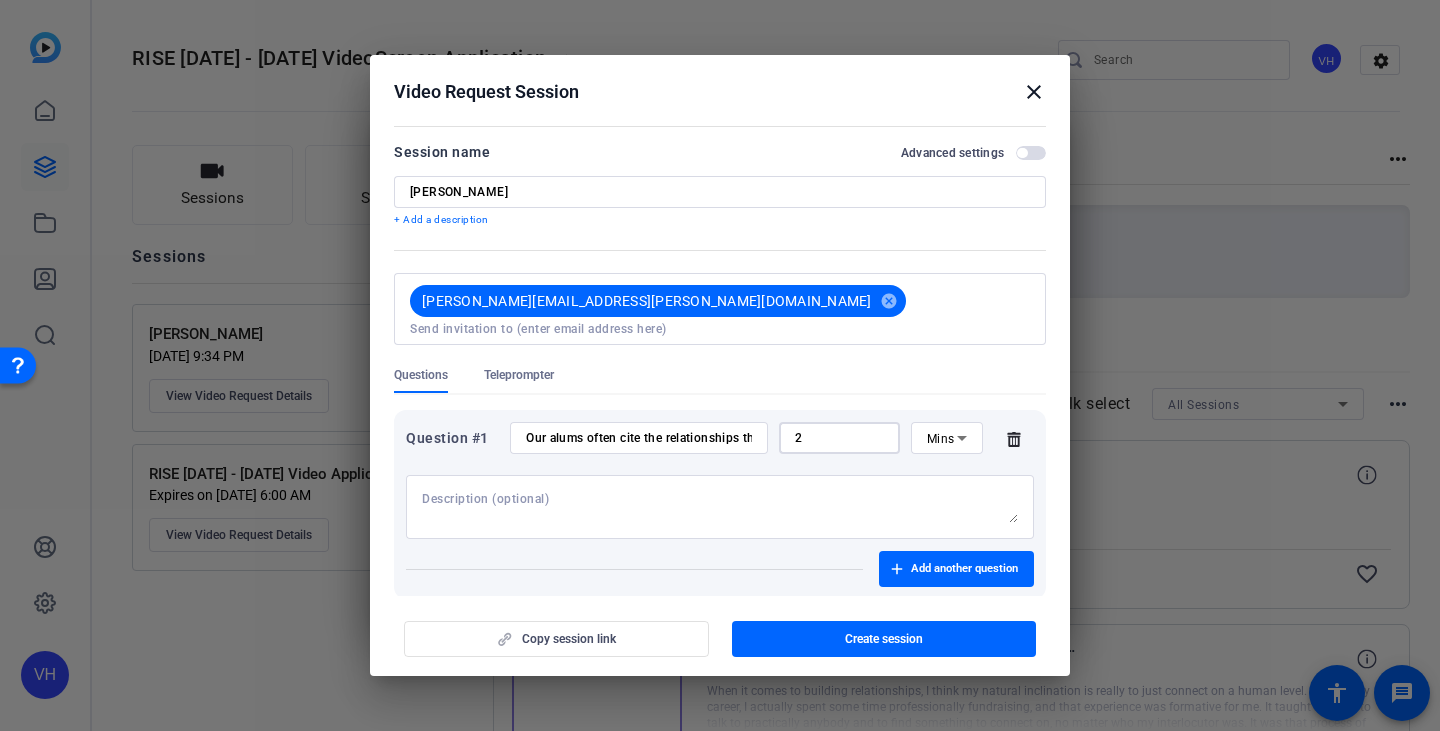 drag, startPoint x: 838, startPoint y: 422, endPoint x: 772, endPoint y: 422, distance: 66 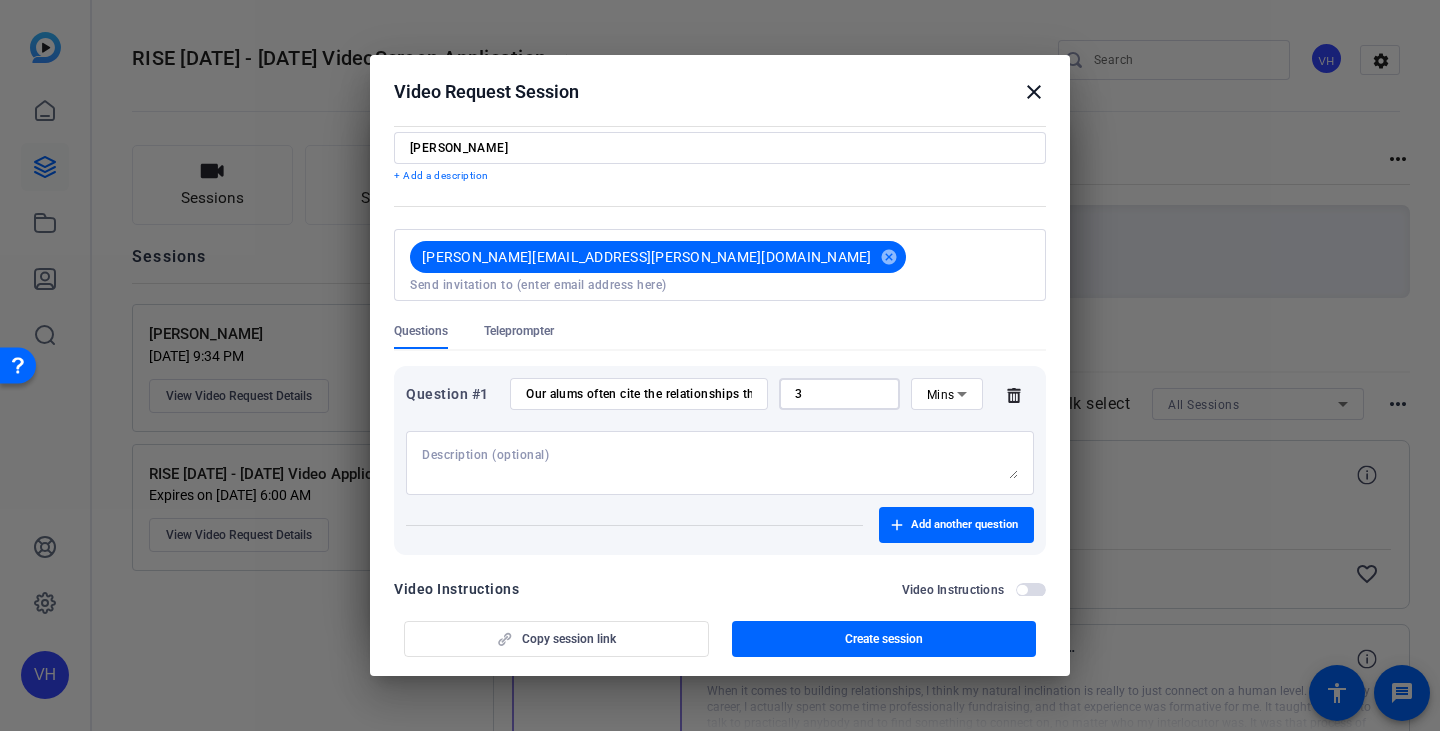scroll, scrollTop: 67, scrollLeft: 0, axis: vertical 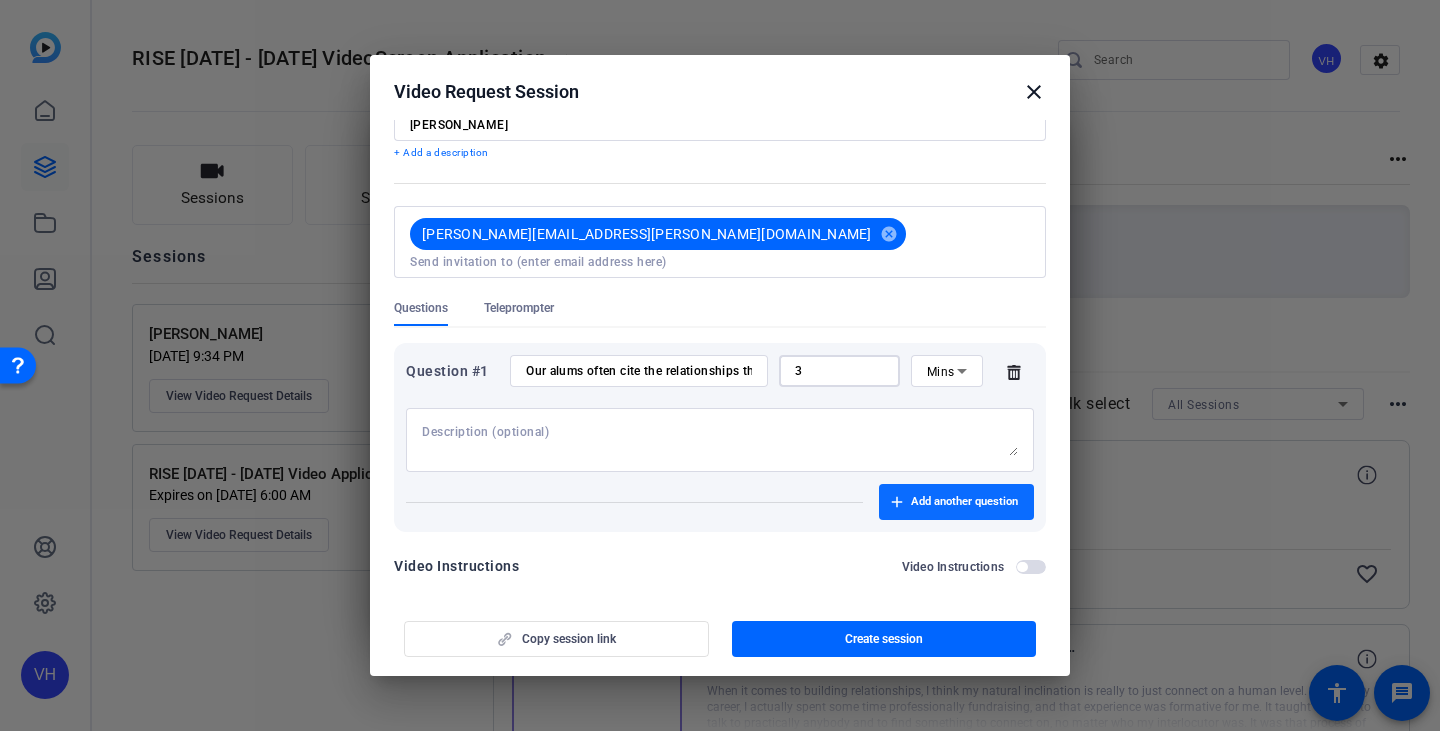 type on "3" 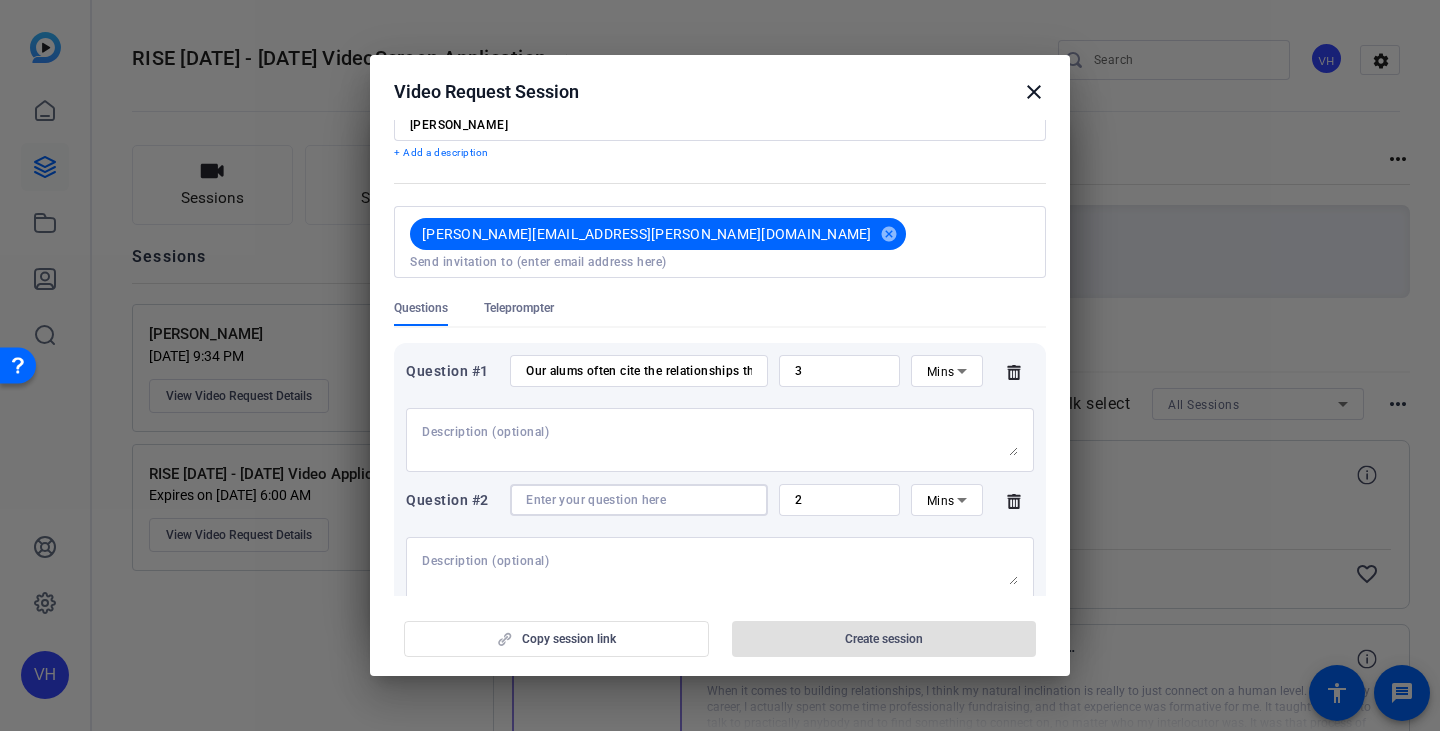 click at bounding box center (639, 500) 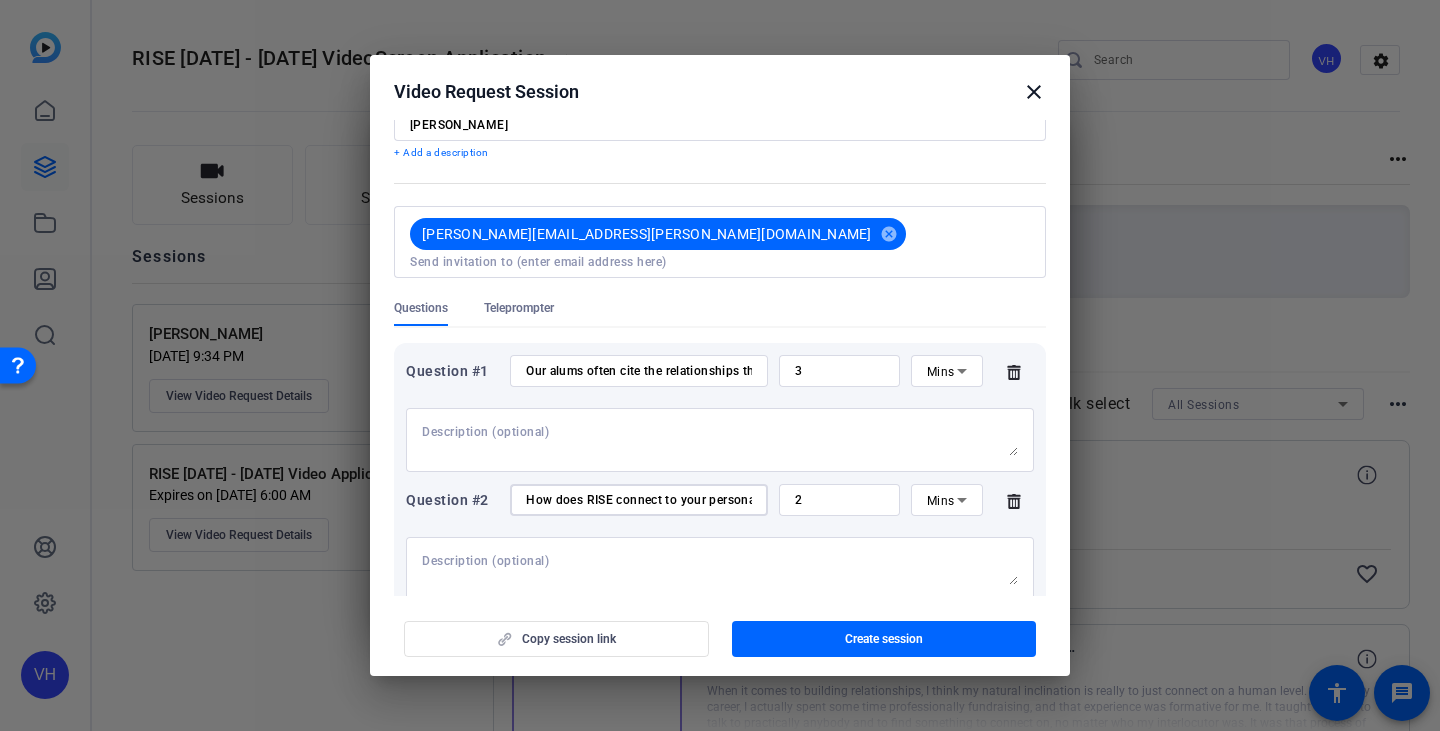 scroll, scrollTop: 0, scrollLeft: 457, axis: horizontal 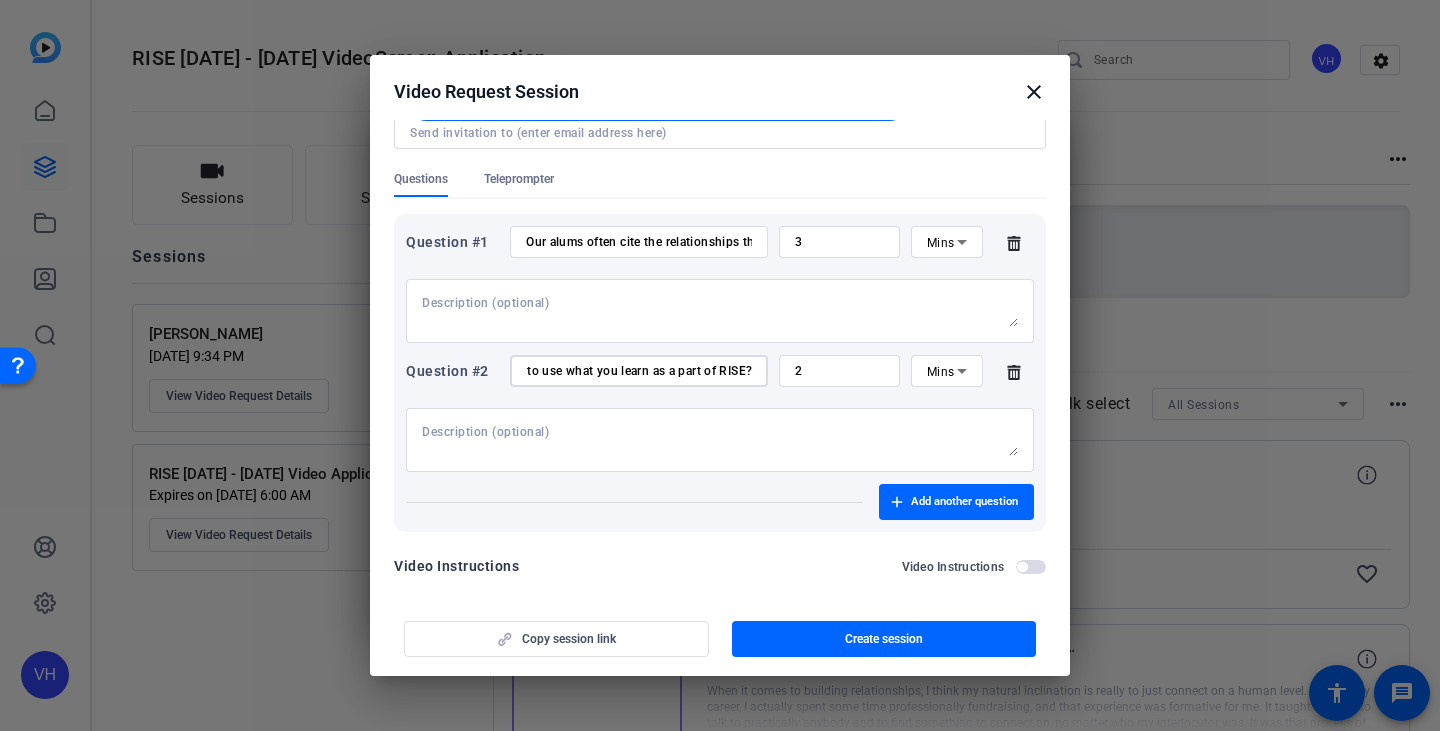 type on "How does RISE connect to your personal/professional goals? How do you plan to use what you learn as a part of RISE?" 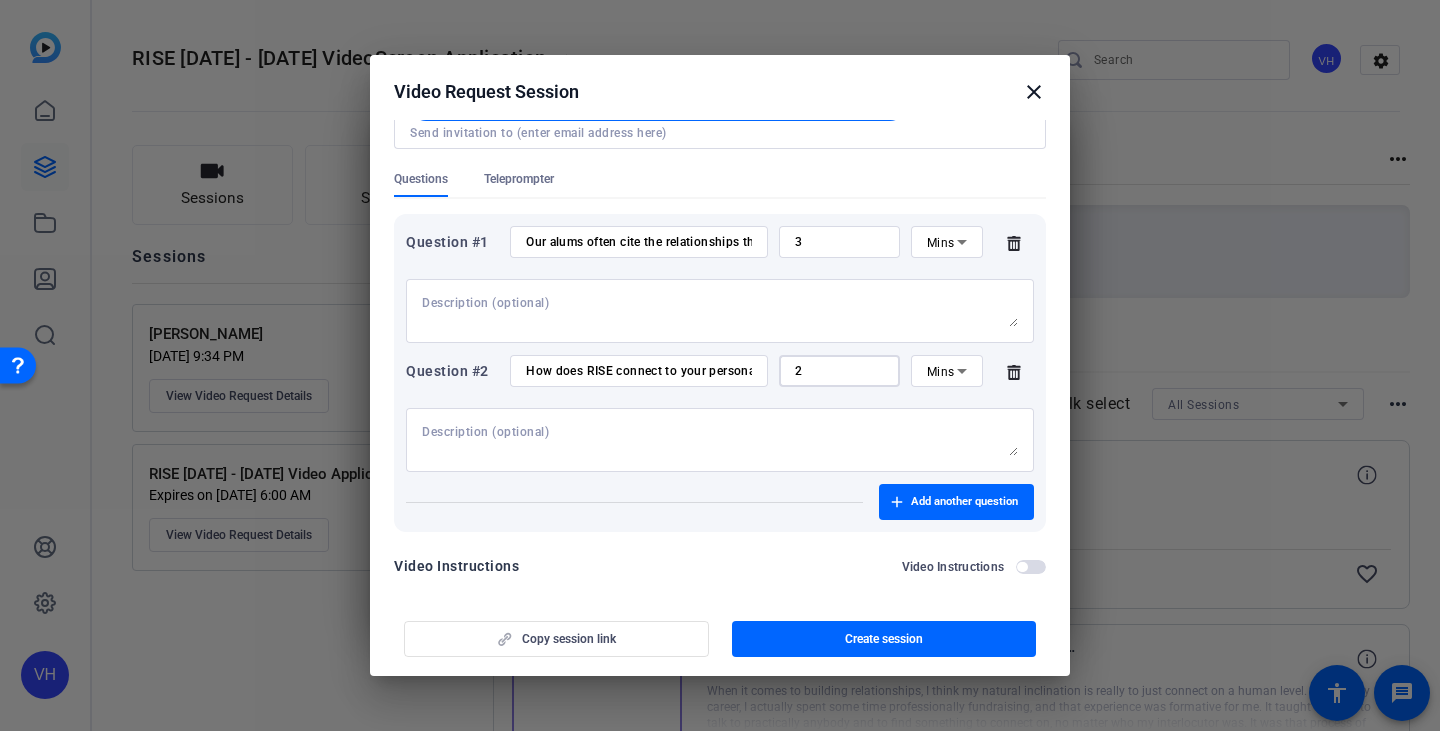 drag, startPoint x: 862, startPoint y: 356, endPoint x: 785, endPoint y: 355, distance: 77.00649 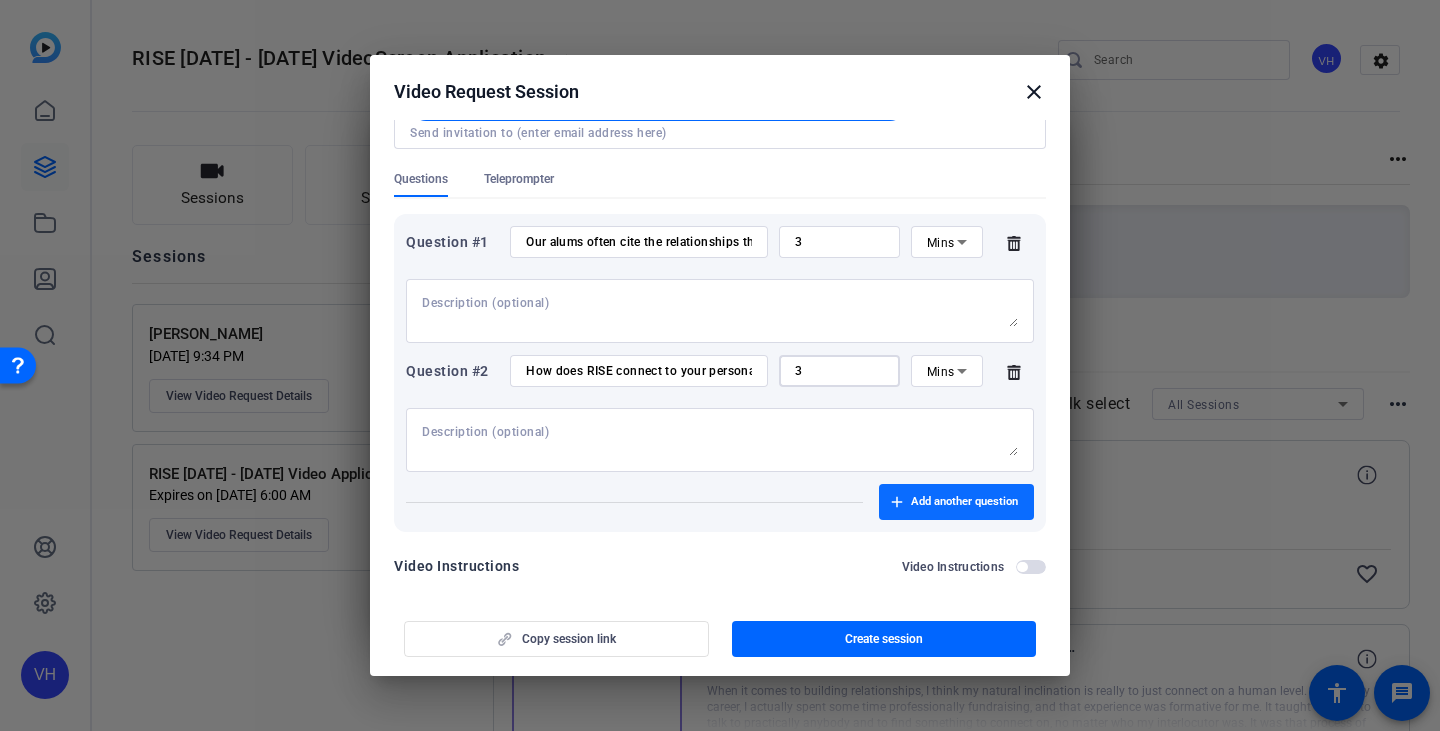type on "3" 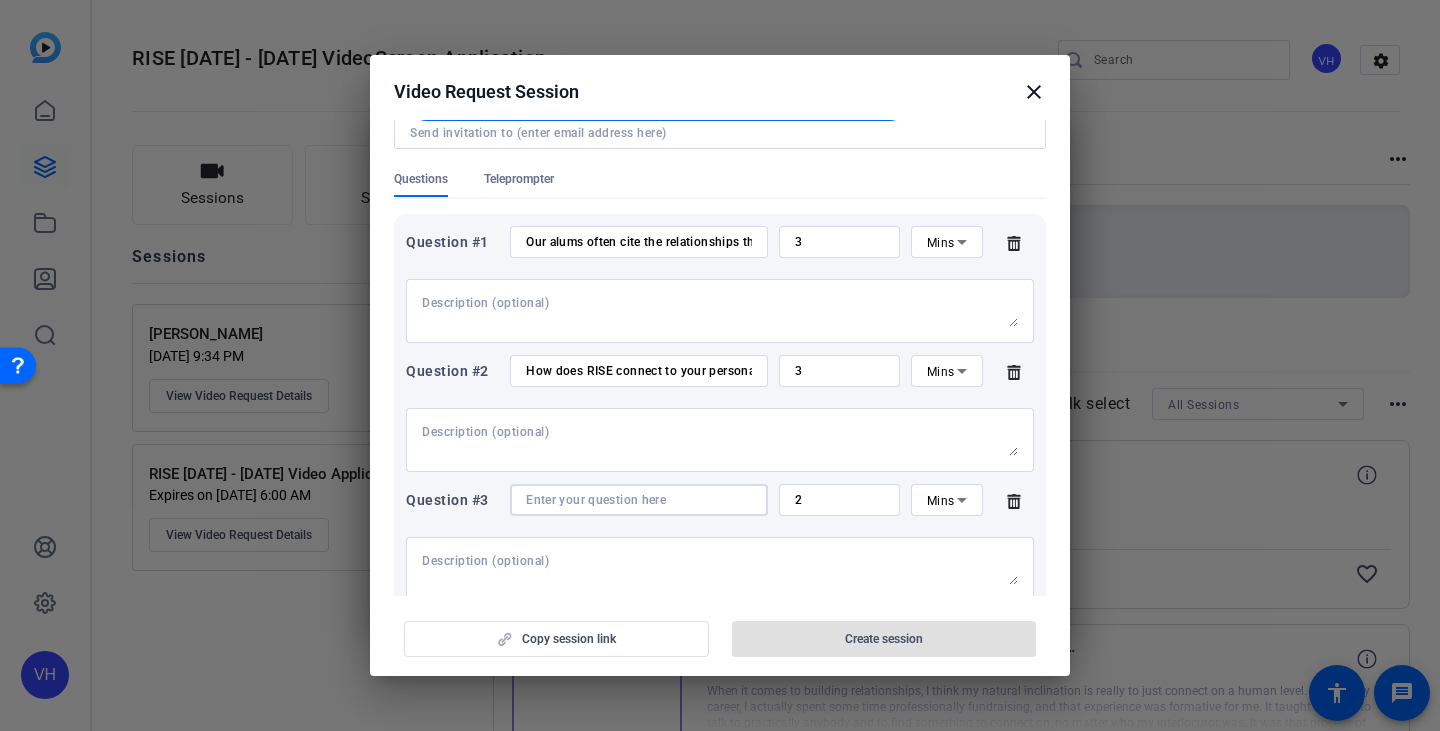 click at bounding box center (639, 500) 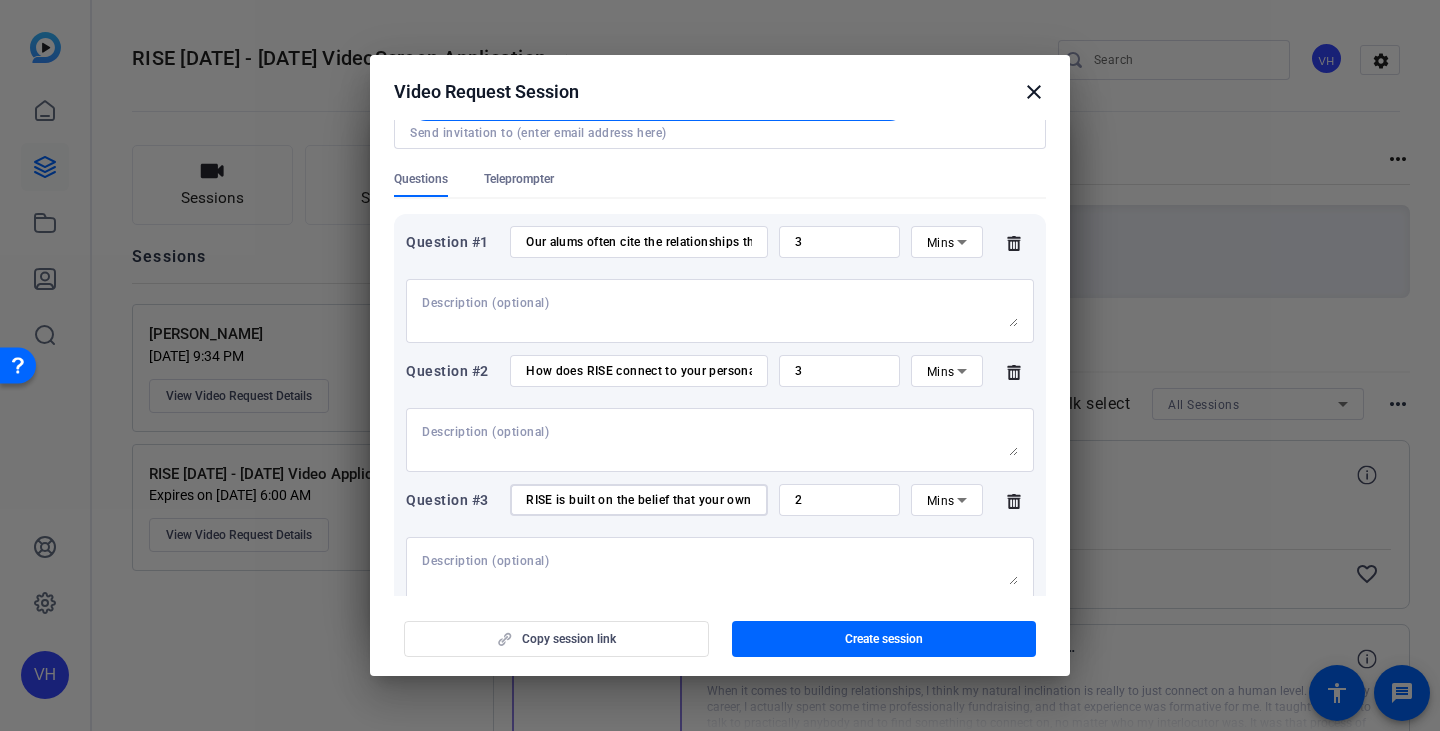 scroll, scrollTop: 0, scrollLeft: 1783, axis: horizontal 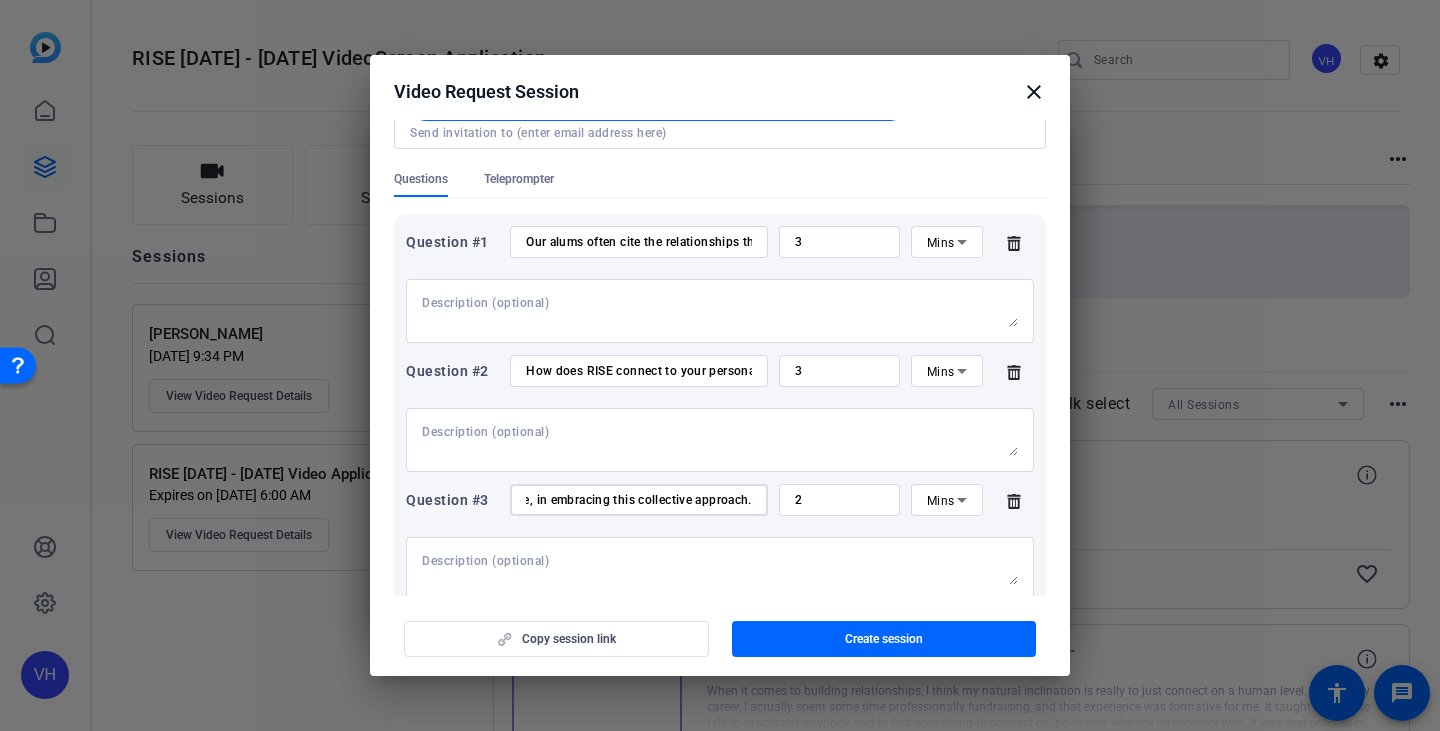 type on "RISE is built on the belief that your own development and supporting your peers’ growth are mutually reinforcing. How do you see yourself balancing your own learning with actively contributing to the growth of those around you? Please share any experiences, insights, or challenges you have faced, or anticipate, in embracing this collective approach." 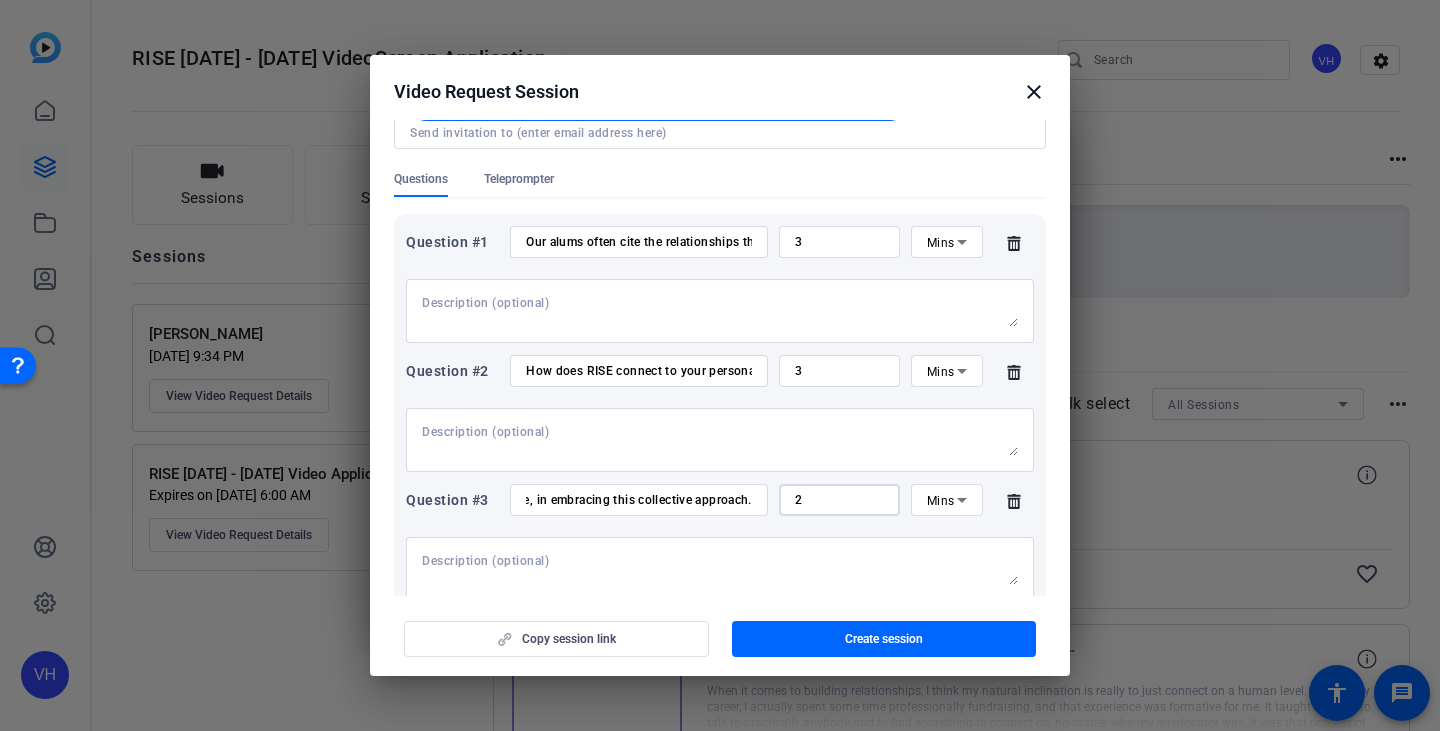 scroll, scrollTop: 0, scrollLeft: 0, axis: both 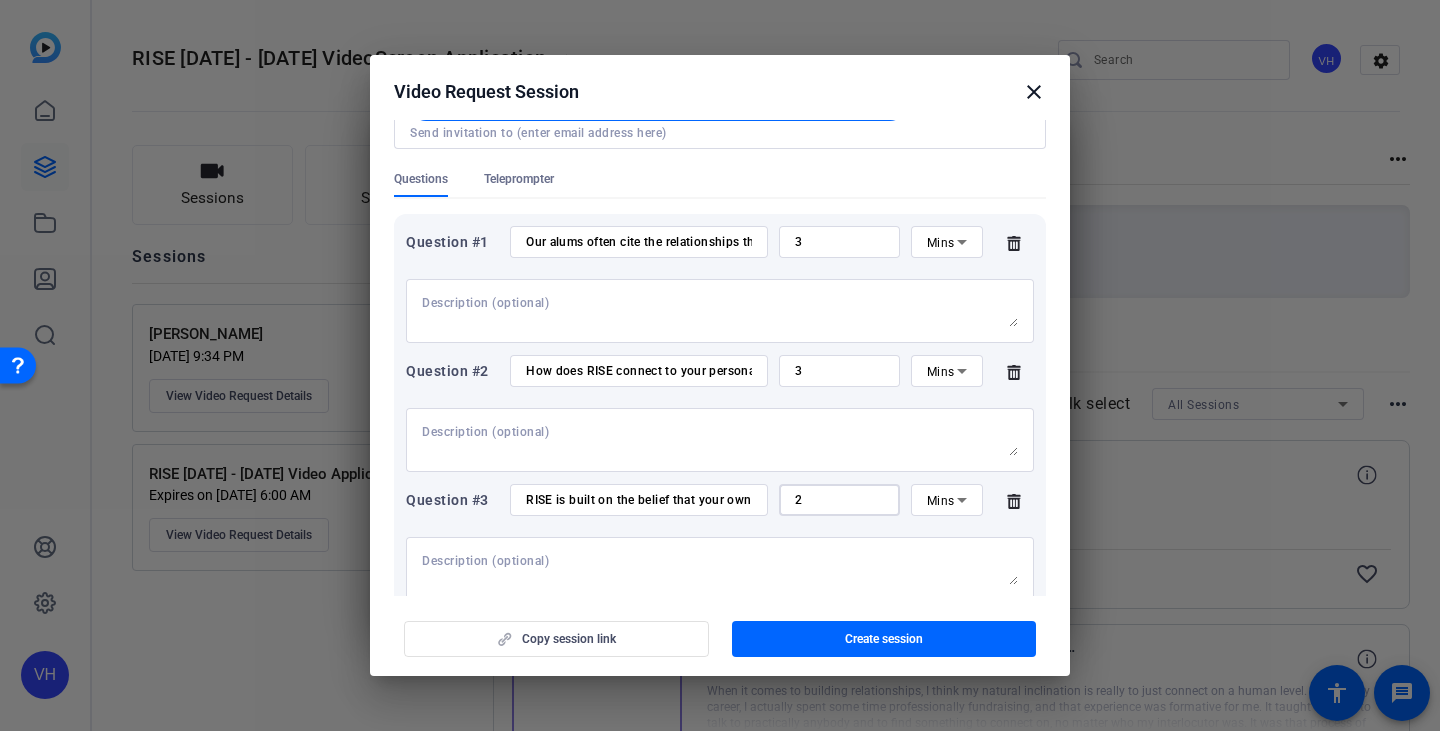 drag, startPoint x: 800, startPoint y: 485, endPoint x: 783, endPoint y: 482, distance: 17.262676 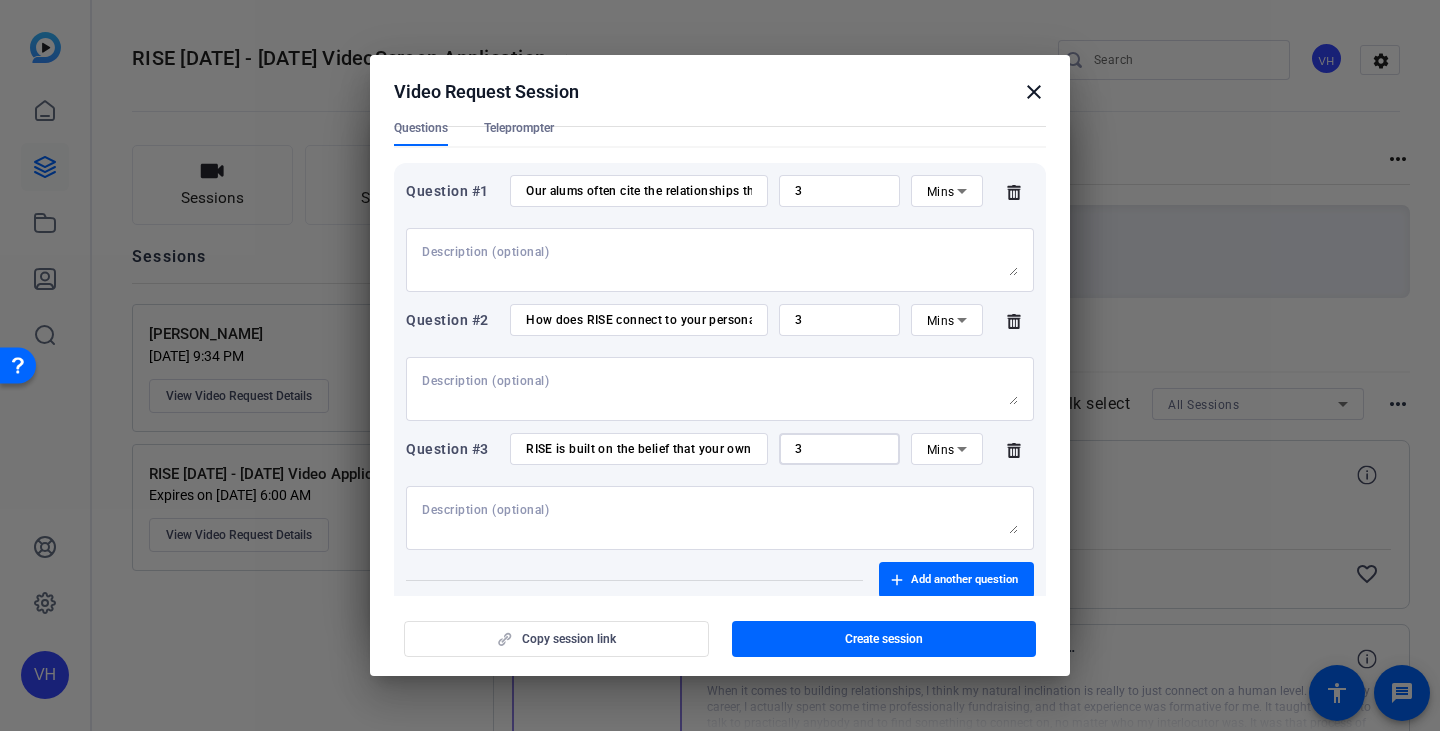 scroll, scrollTop: 296, scrollLeft: 0, axis: vertical 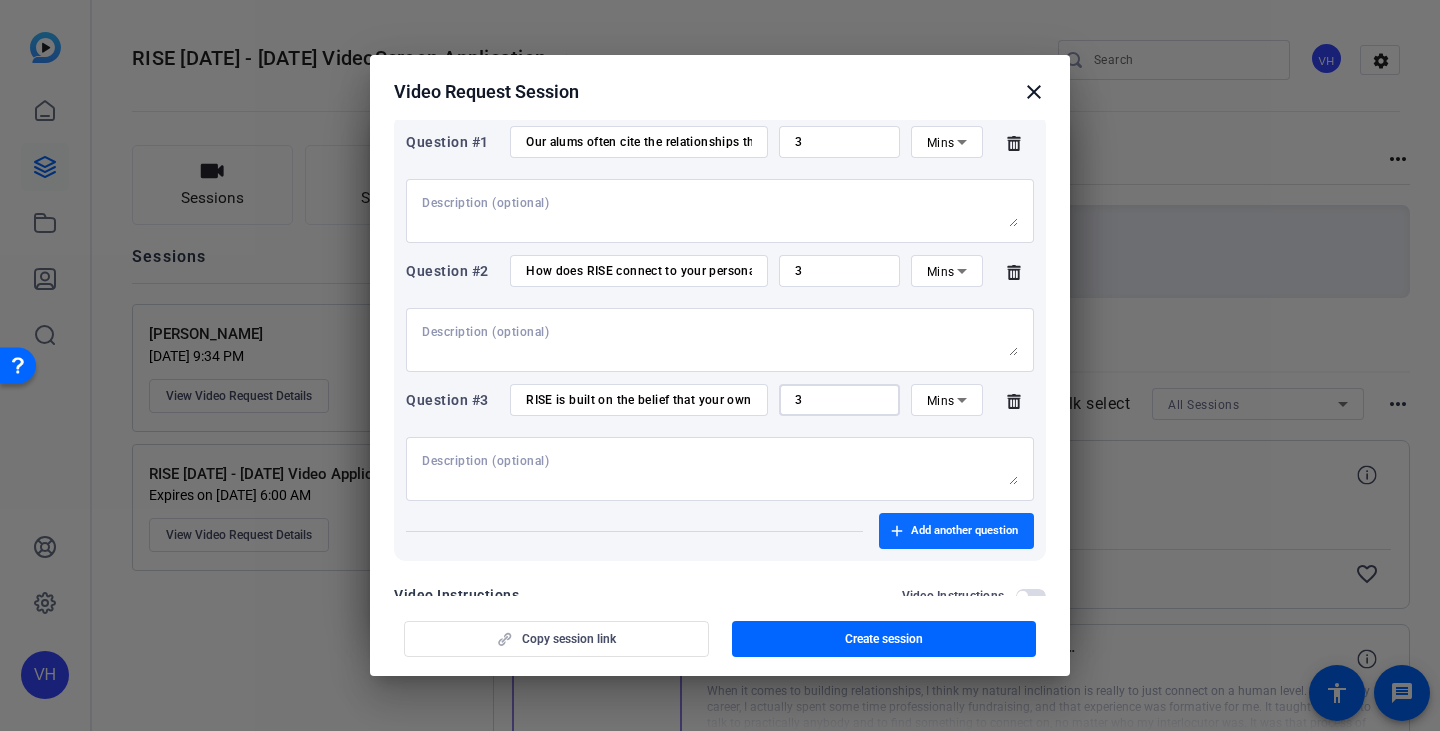 type on "3" 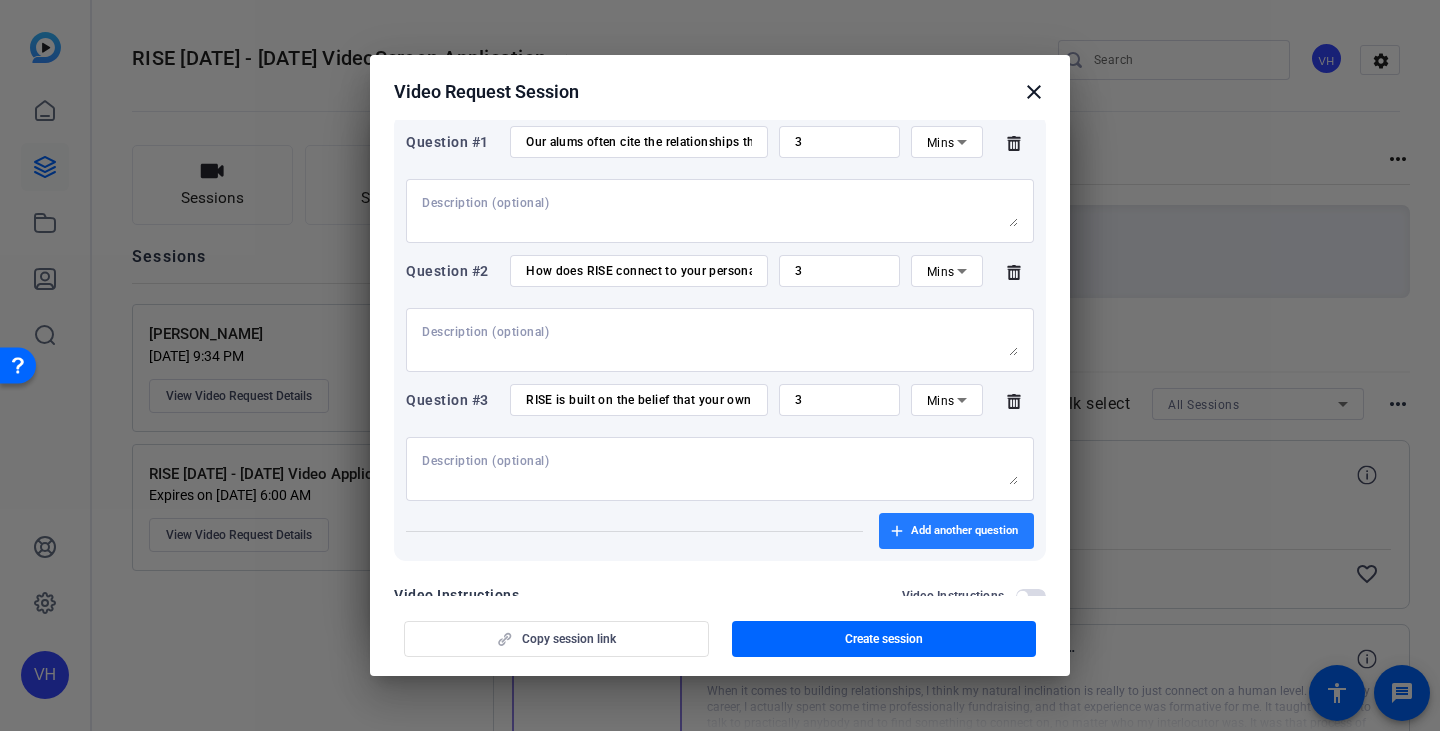 click on "Add another question" at bounding box center [964, 531] 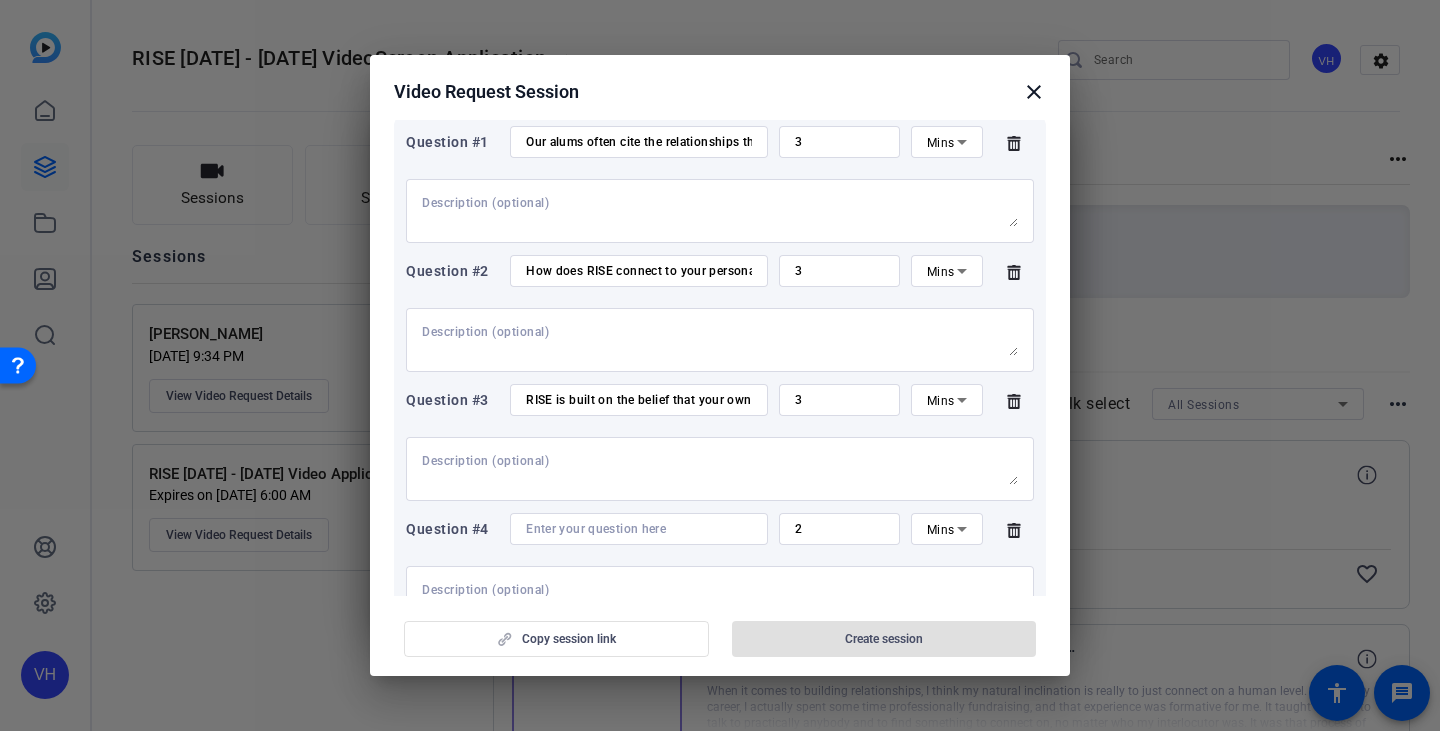 click at bounding box center [639, 529] 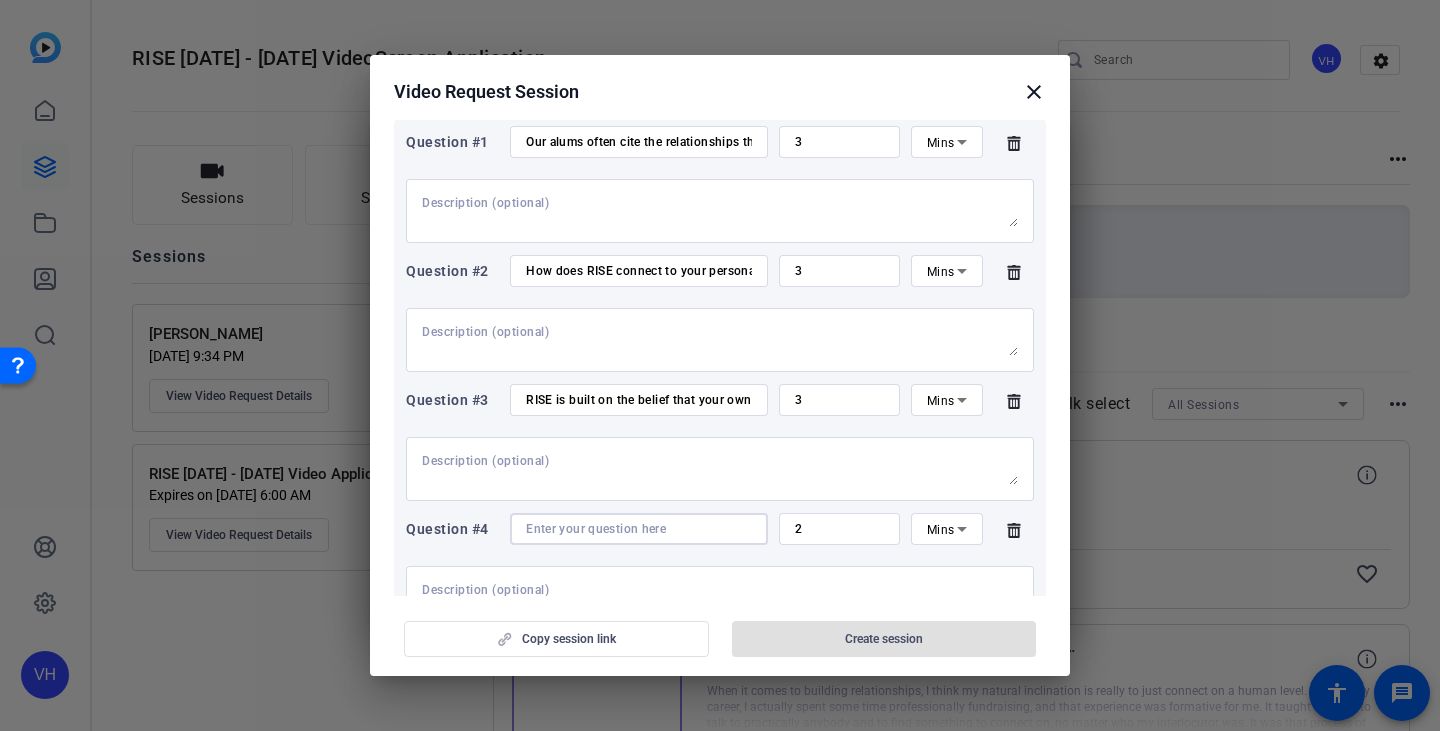 paste on "Optional: Feel free to share any concerns you have about your ability to commit to RISE or anything else that you think would be helpful for us to know!" 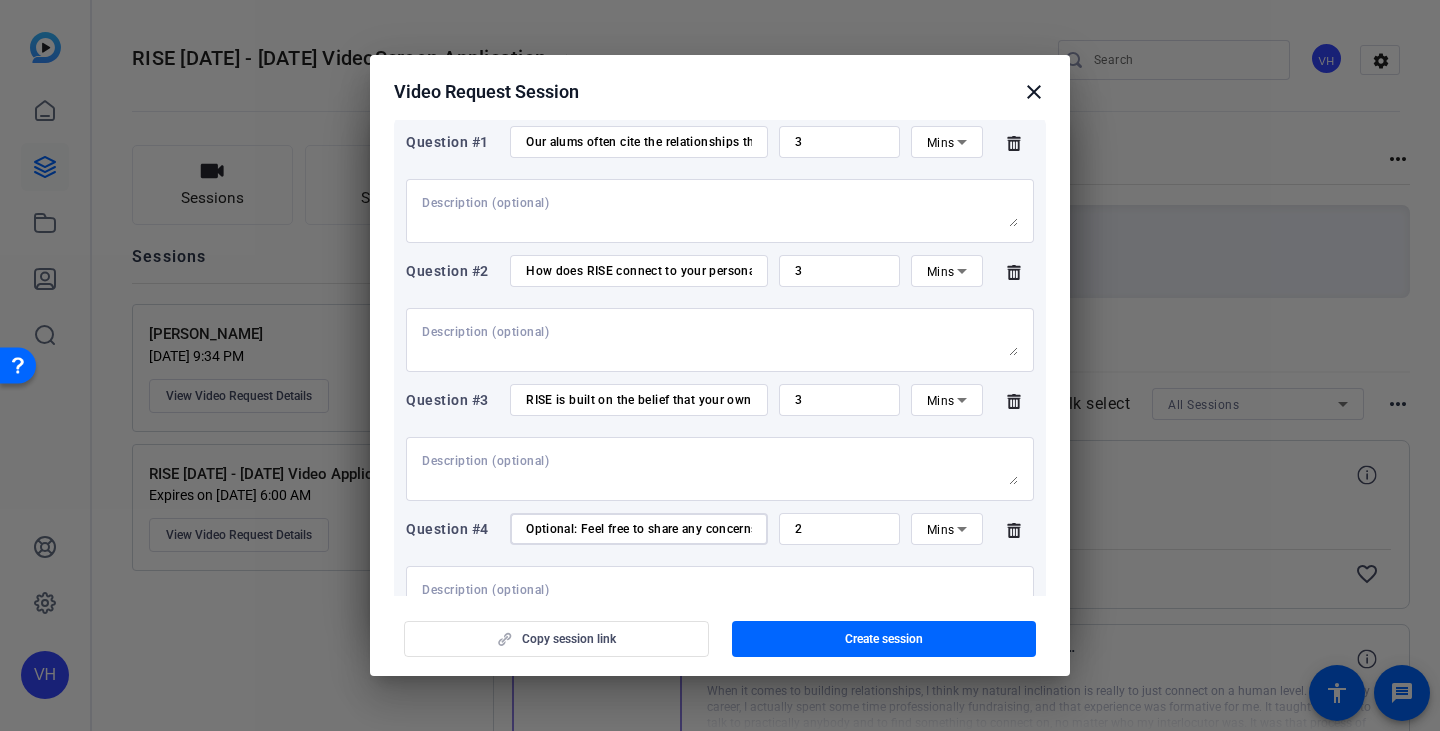 scroll, scrollTop: 0, scrollLeft: 640, axis: horizontal 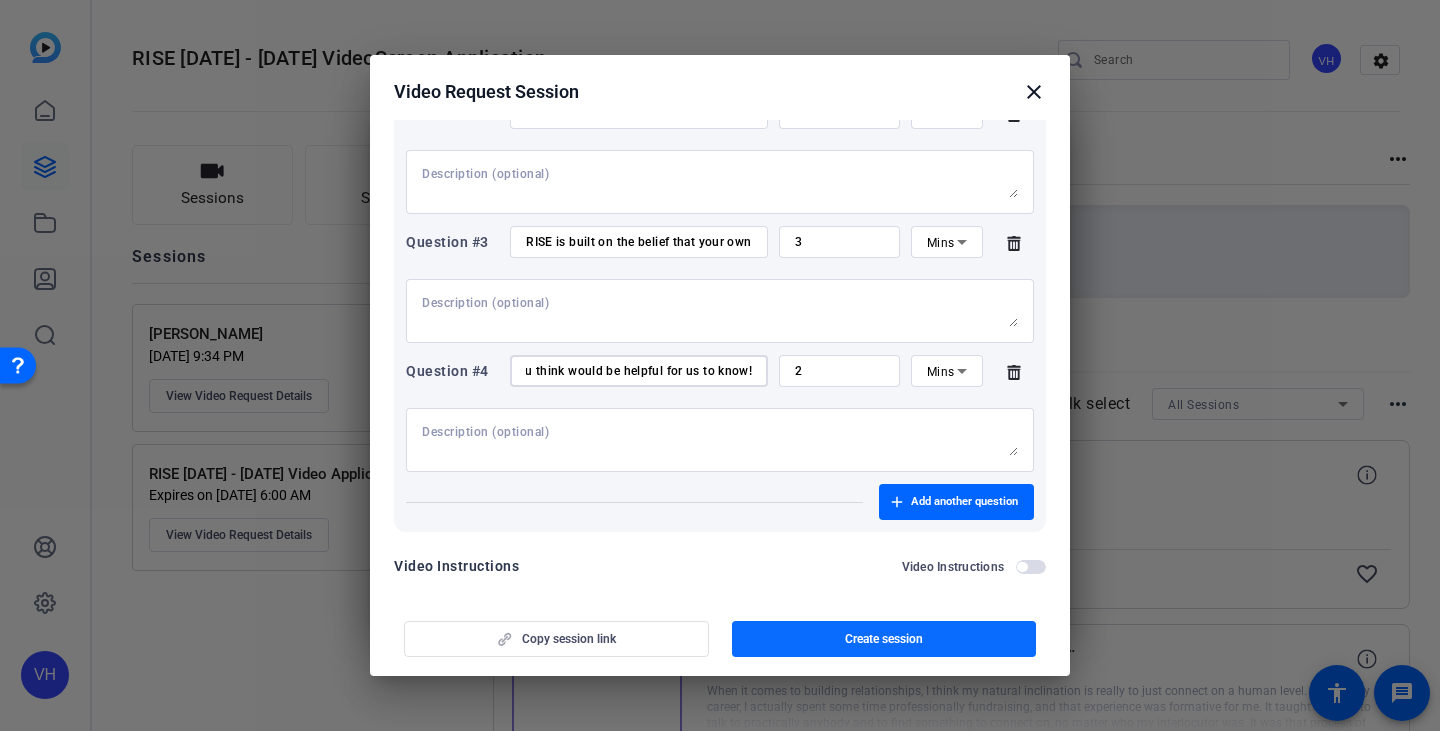 type on "Optional: Feel free to share any concerns you have about your ability to commit to RISE or anything else that you think would be helpful for us to know!" 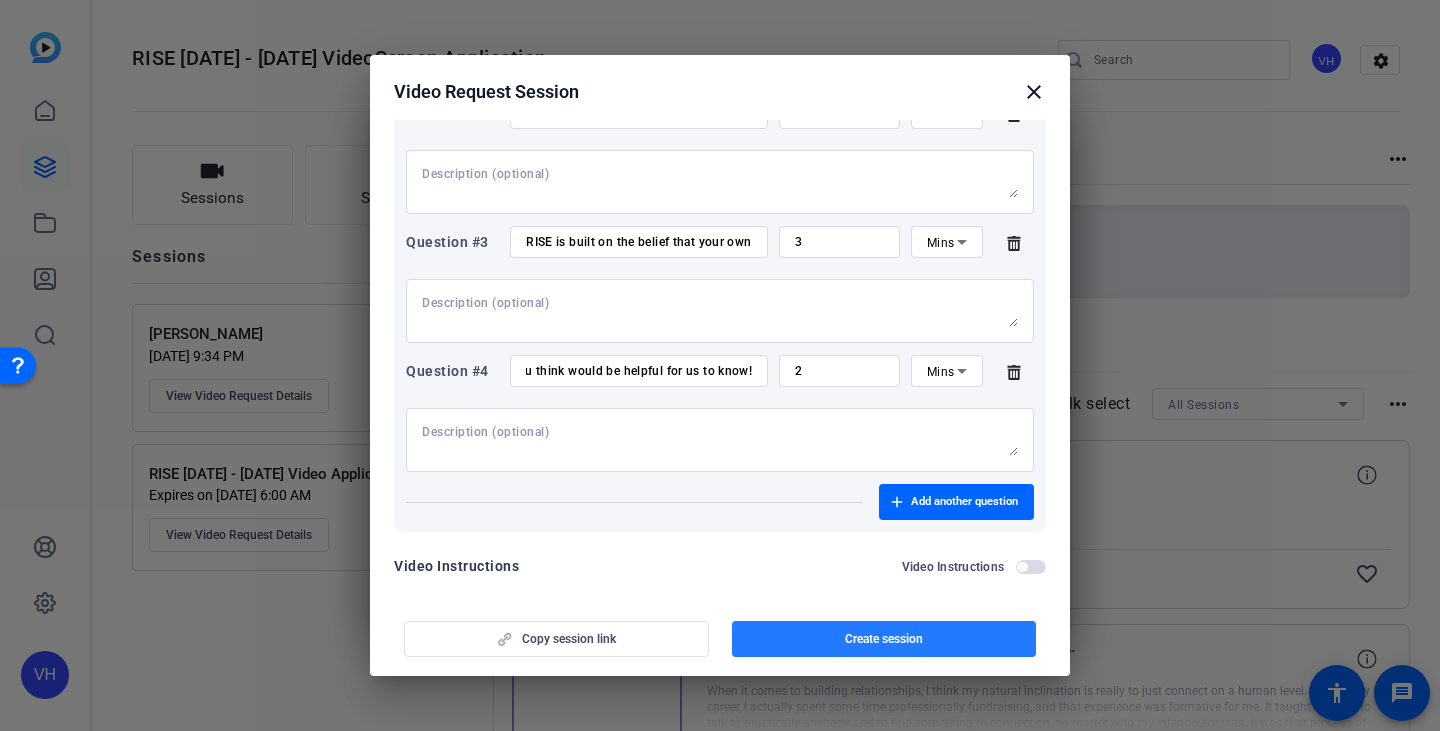 scroll, scrollTop: 0, scrollLeft: 0, axis: both 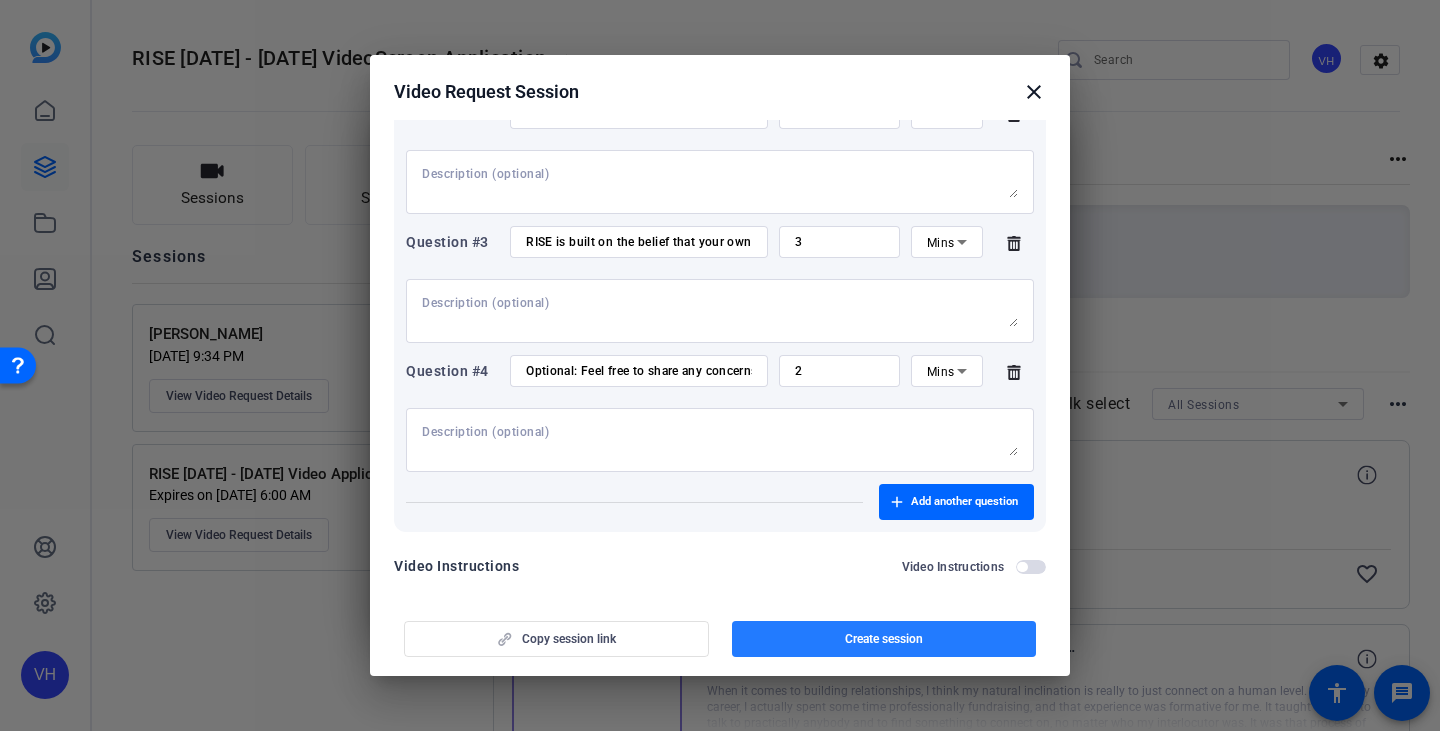 click at bounding box center (884, 639) 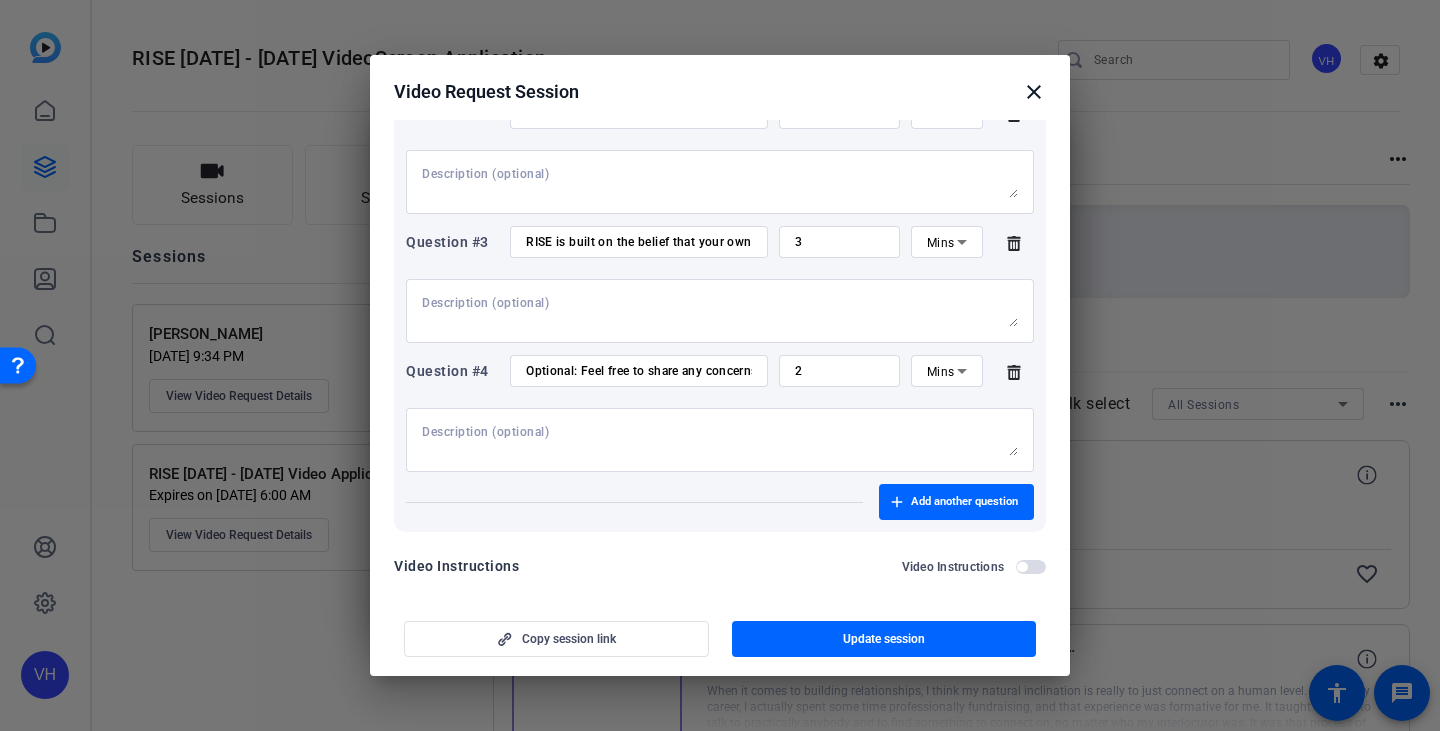 click on "close" at bounding box center [1034, 92] 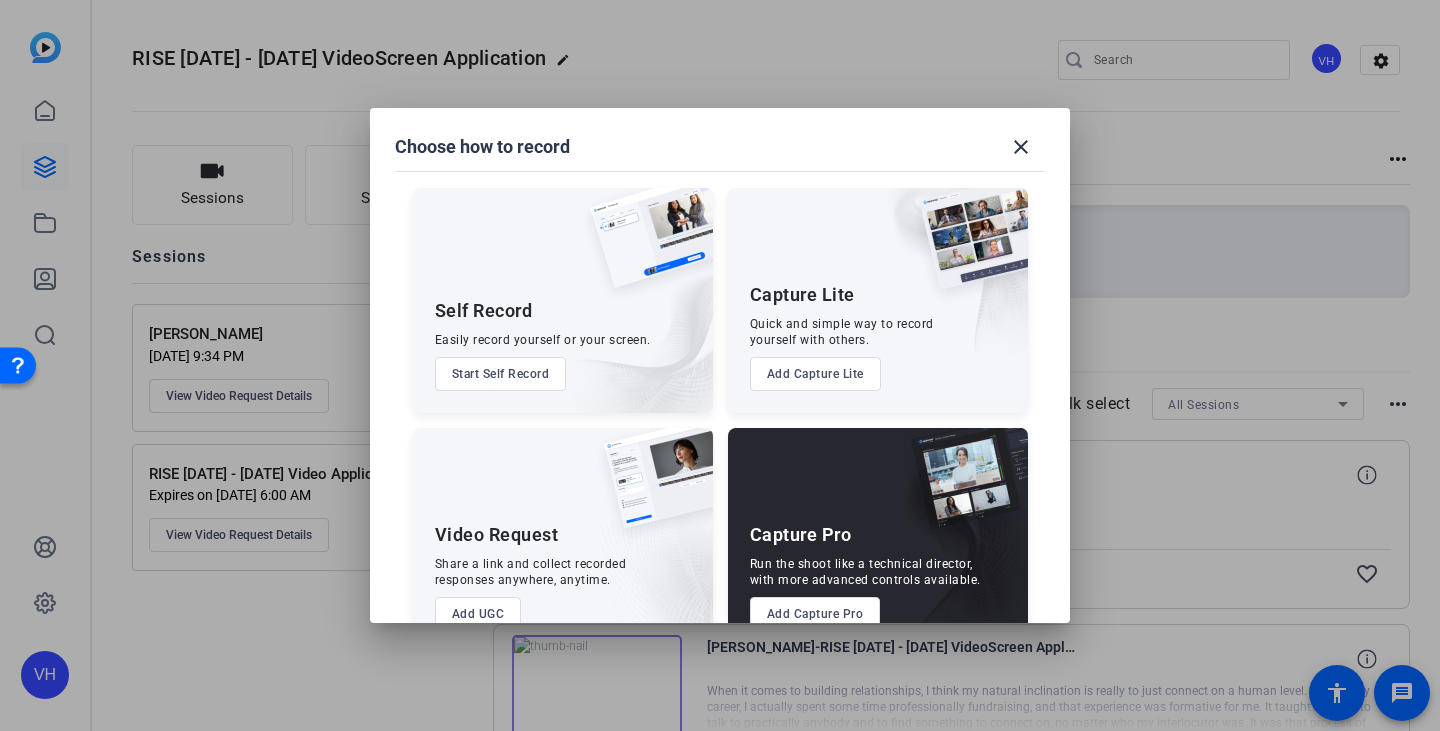 scroll, scrollTop: 0, scrollLeft: 0, axis: both 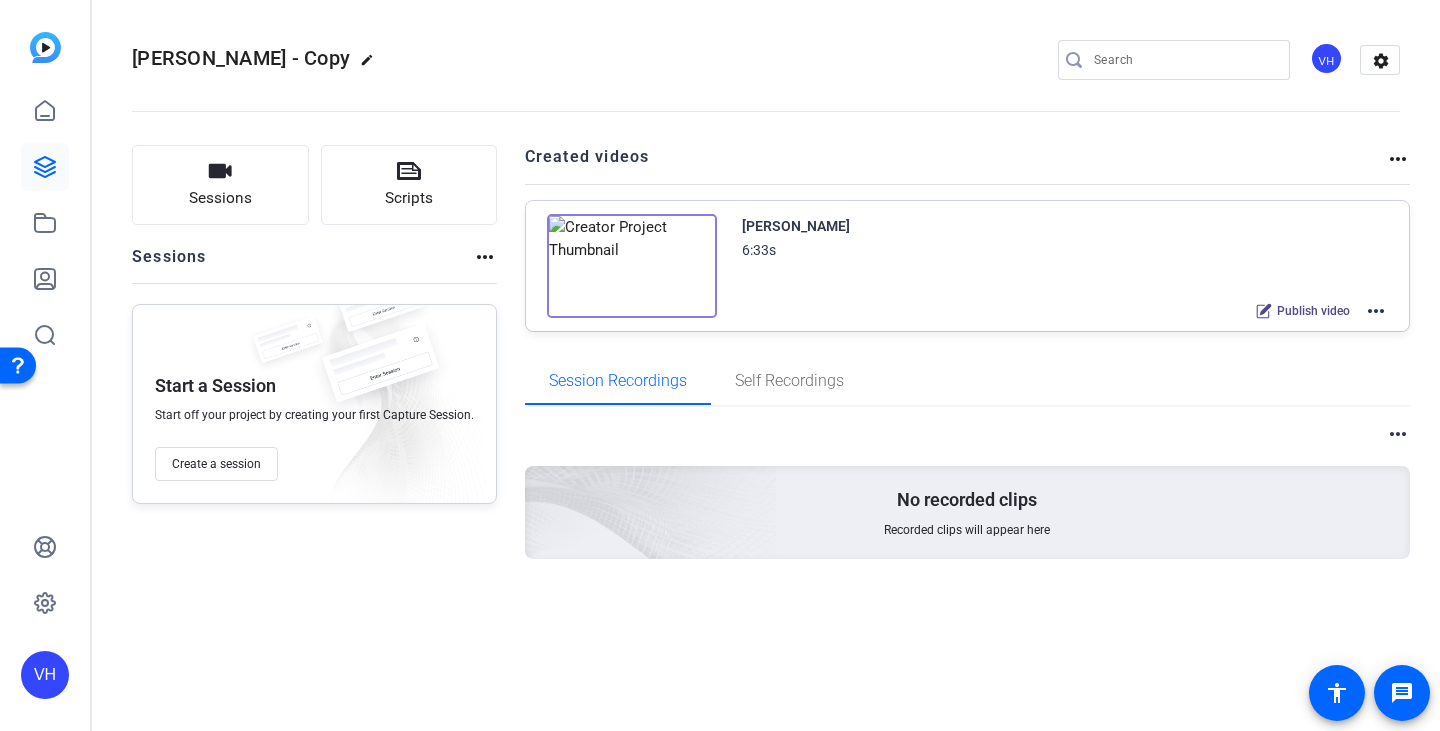 click on "more_horiz" 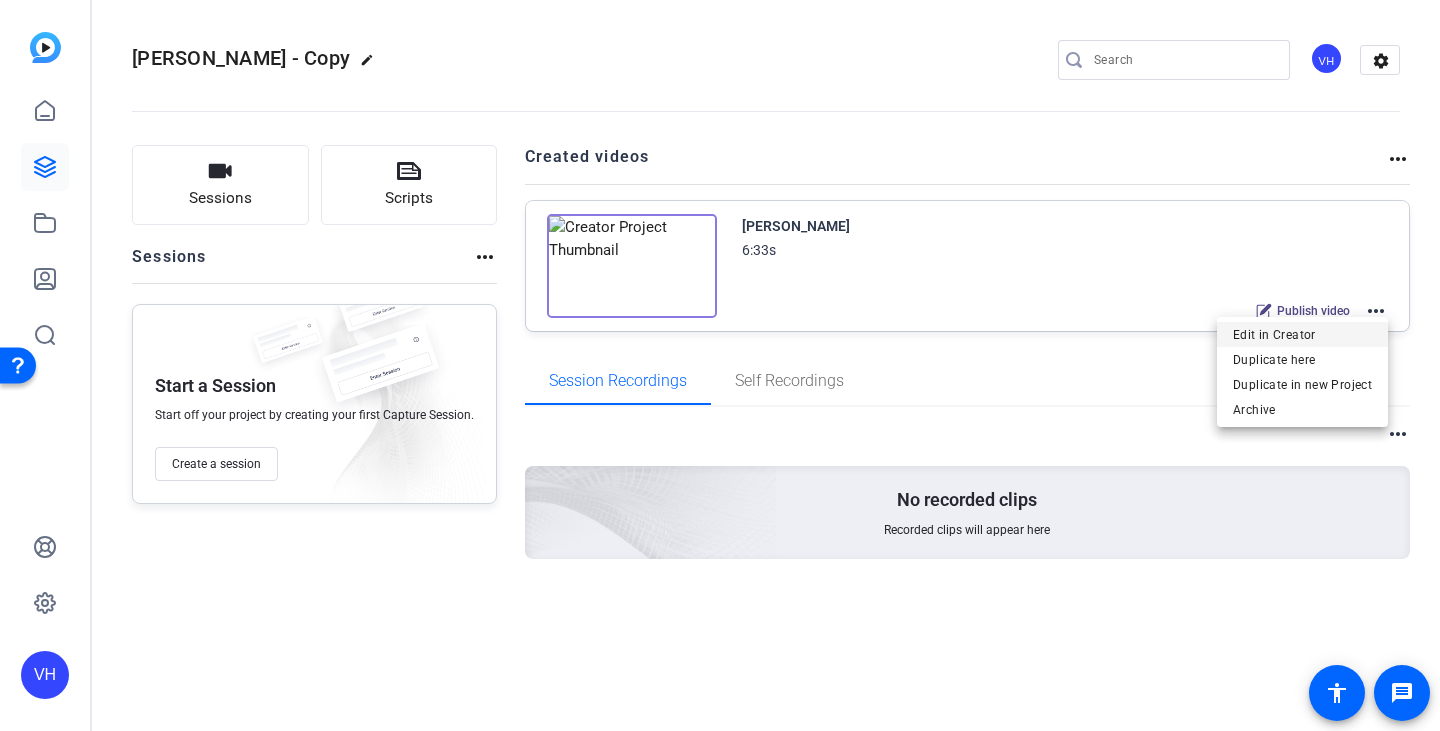 click on "Edit in Creator" at bounding box center (1302, 335) 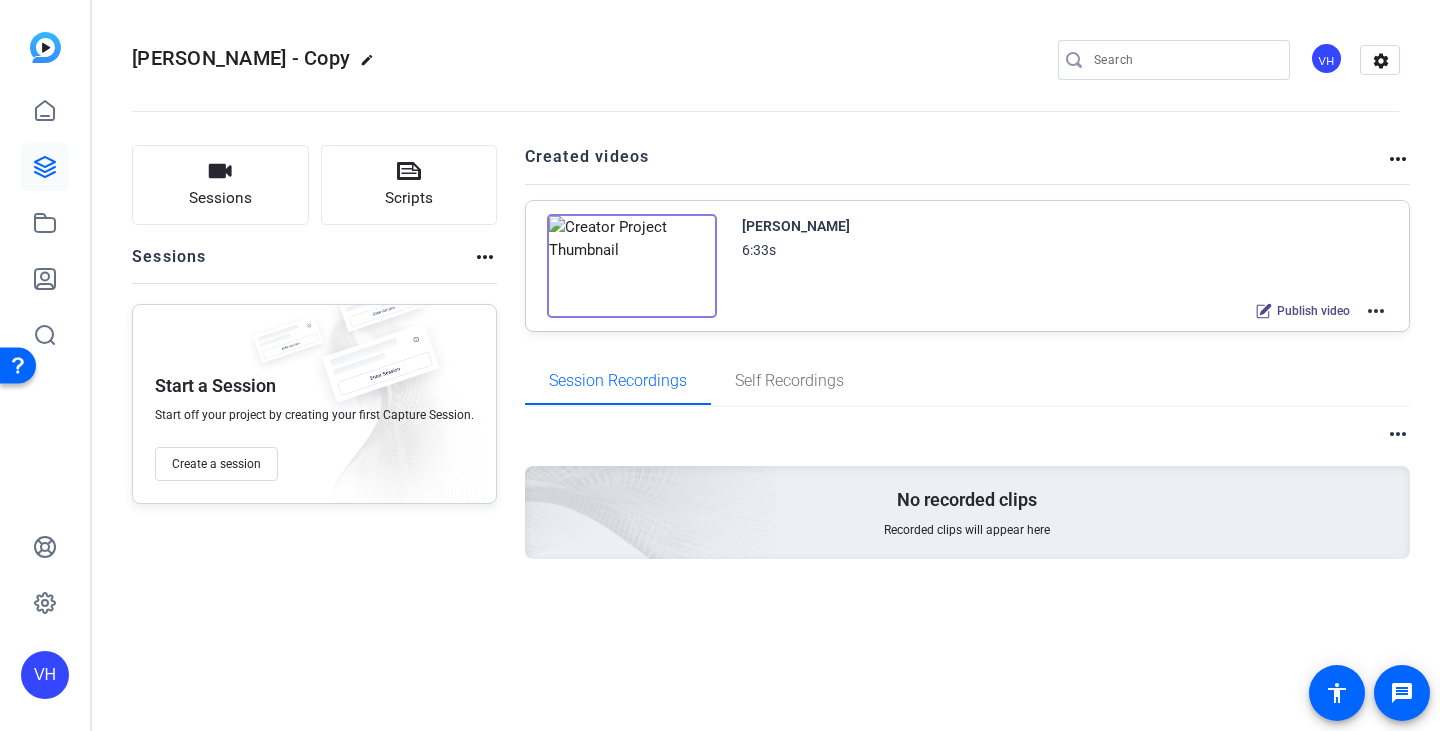click on "Andrae Wiggins - Copy  edit" 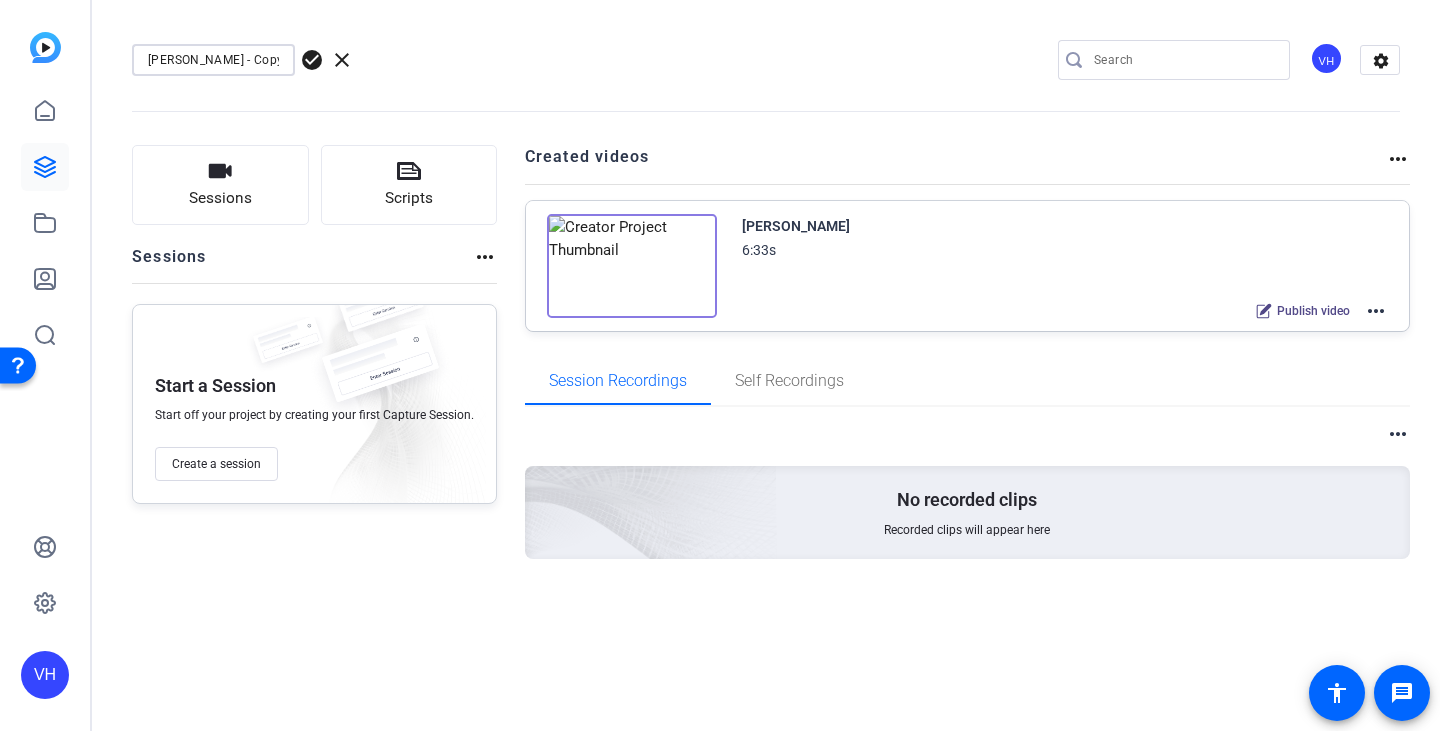 drag, startPoint x: 275, startPoint y: 55, endPoint x: 150, endPoint y: 53, distance: 125.016 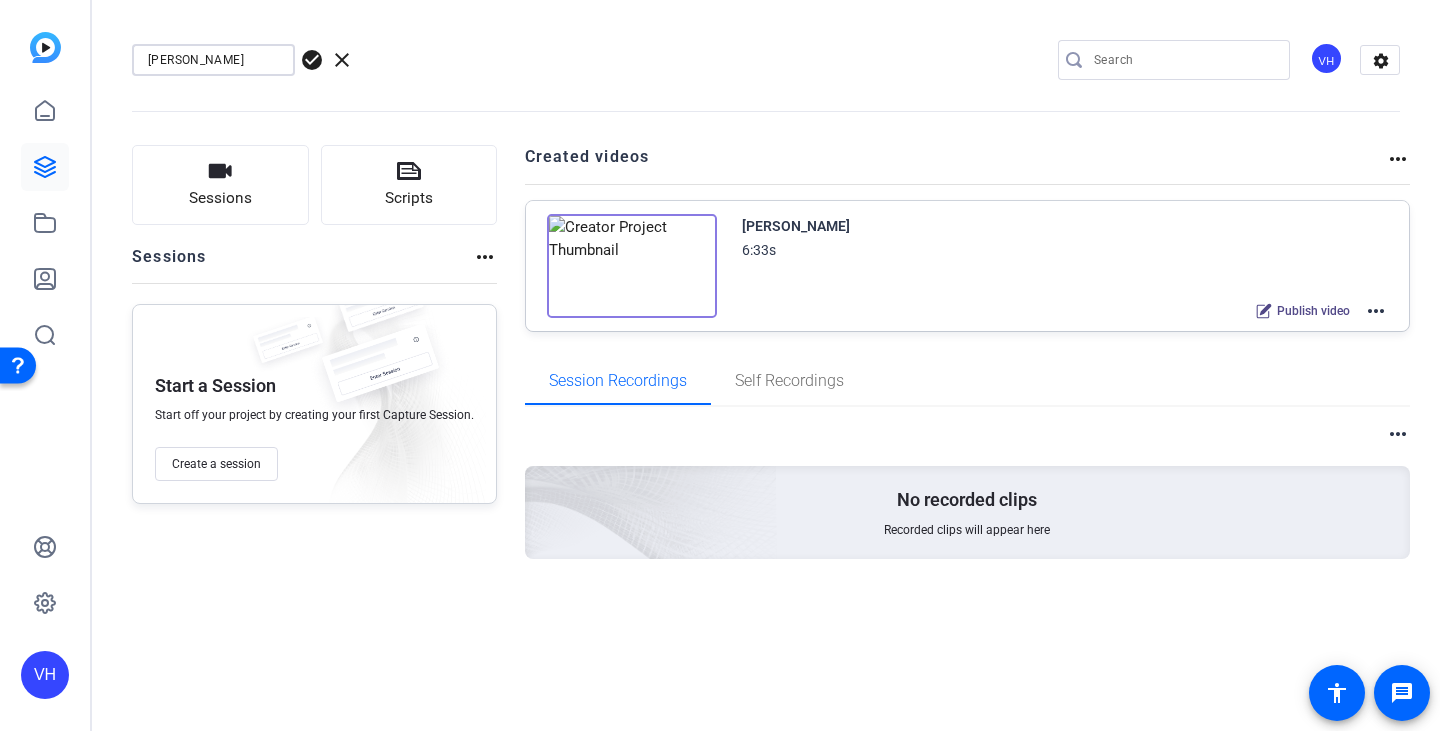 type on "Lilian Villarroel" 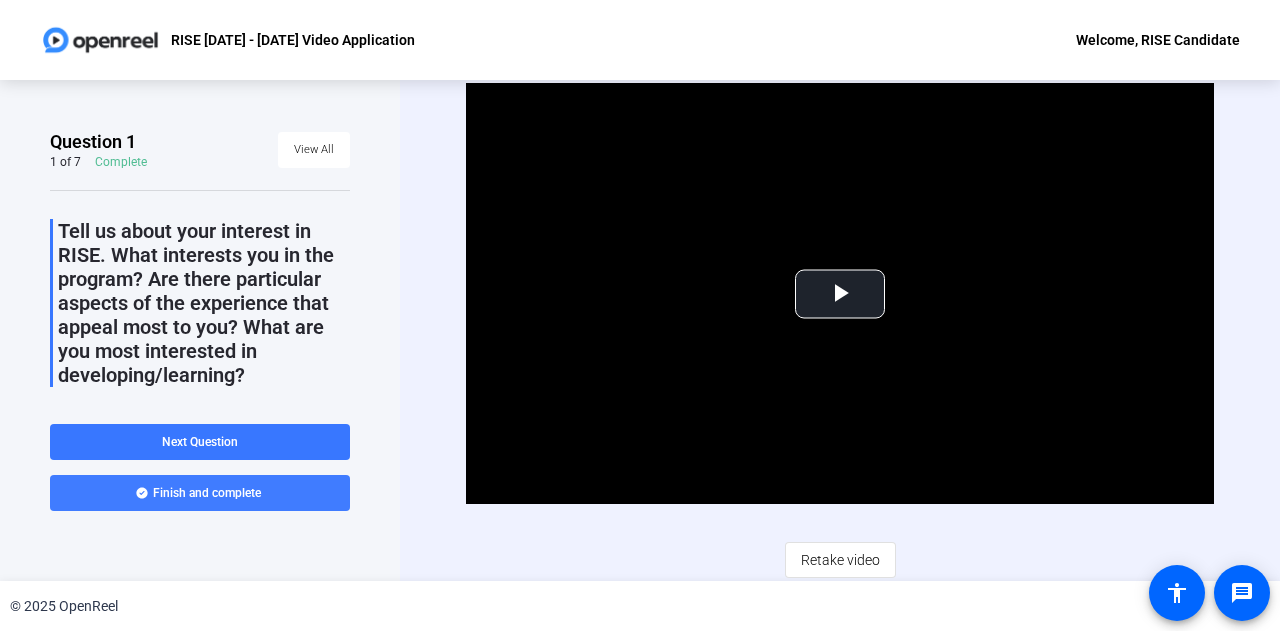 scroll, scrollTop: 0, scrollLeft: 0, axis: both 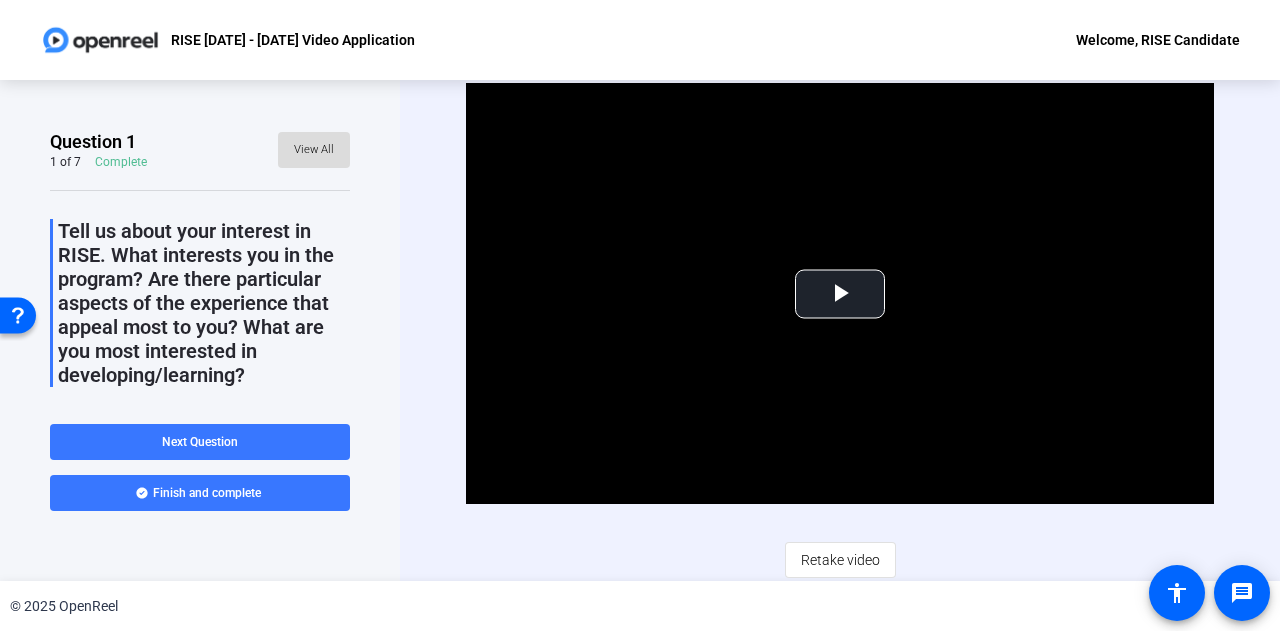 click on "View All" 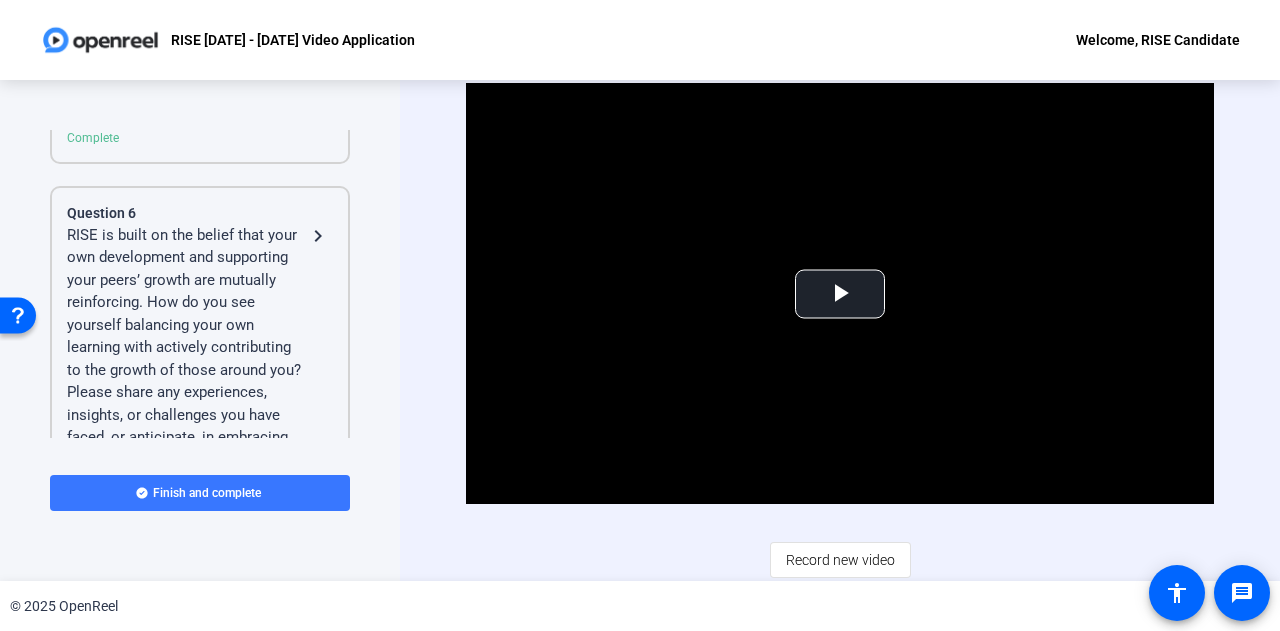 scroll, scrollTop: 1393, scrollLeft: 0, axis: vertical 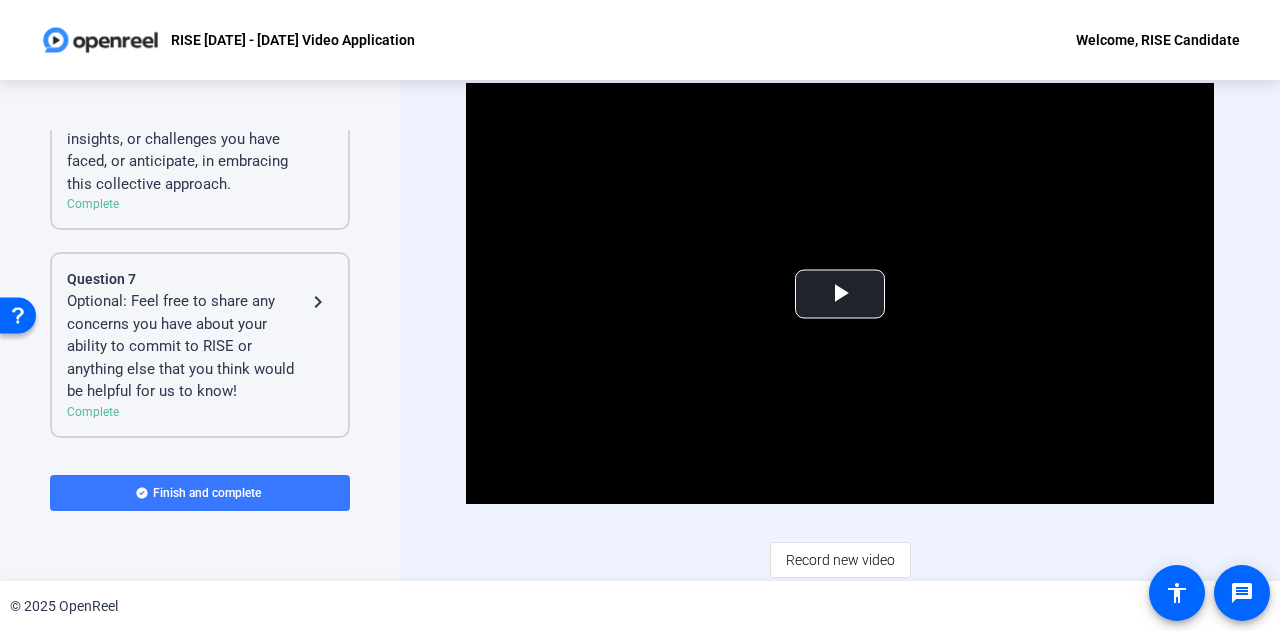 click on "Optional: Feel free to share any concerns you have about your ability to commit to RISE or anything else that you think would be helpful for us to know!" 